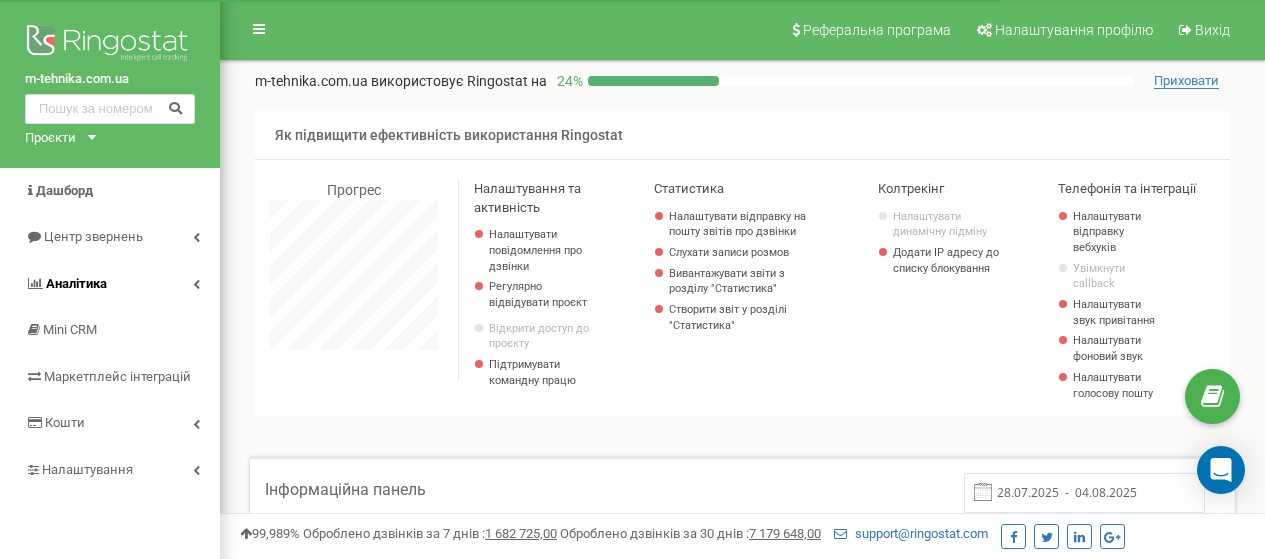 scroll, scrollTop: 0, scrollLeft: 0, axis: both 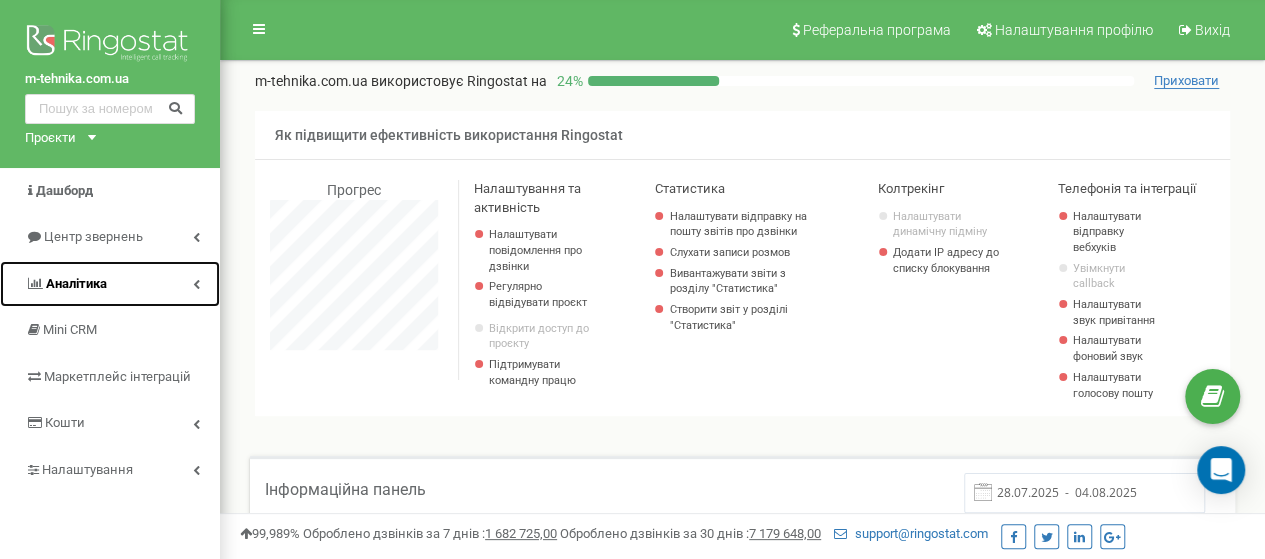 click on "Аналiтика" at bounding box center [110, 284] 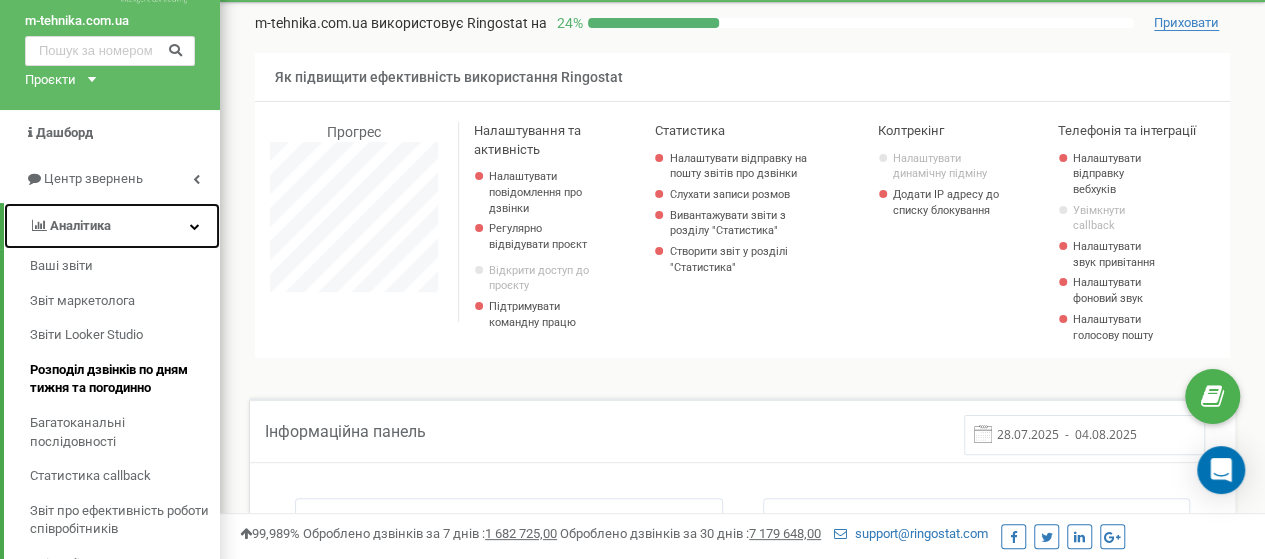 scroll, scrollTop: 100, scrollLeft: 0, axis: vertical 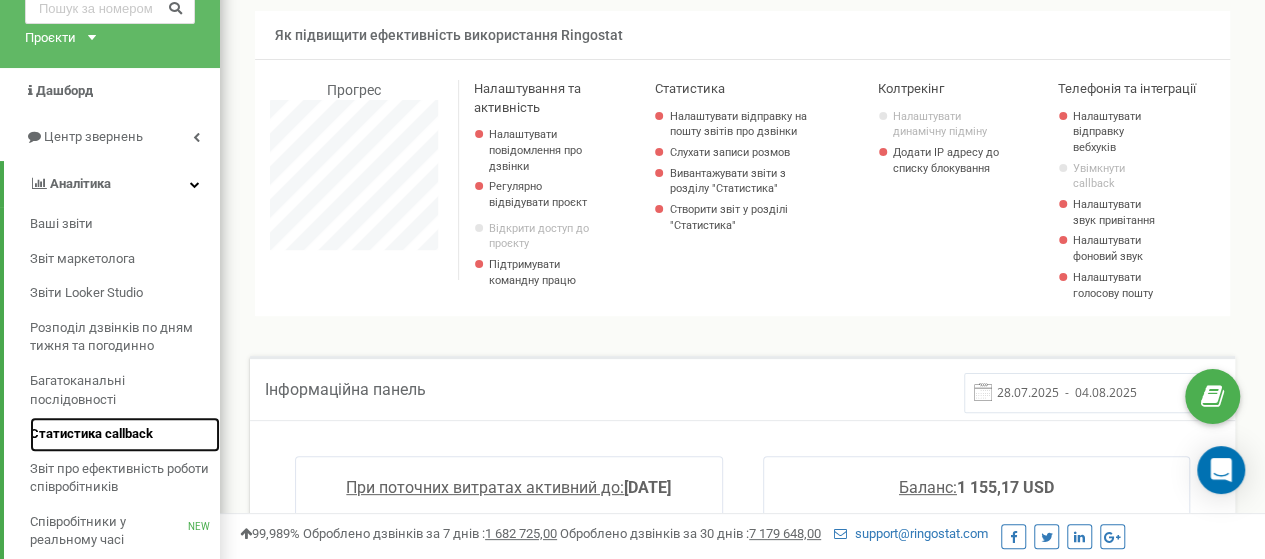 click on "Статистика callback" at bounding box center (125, 434) 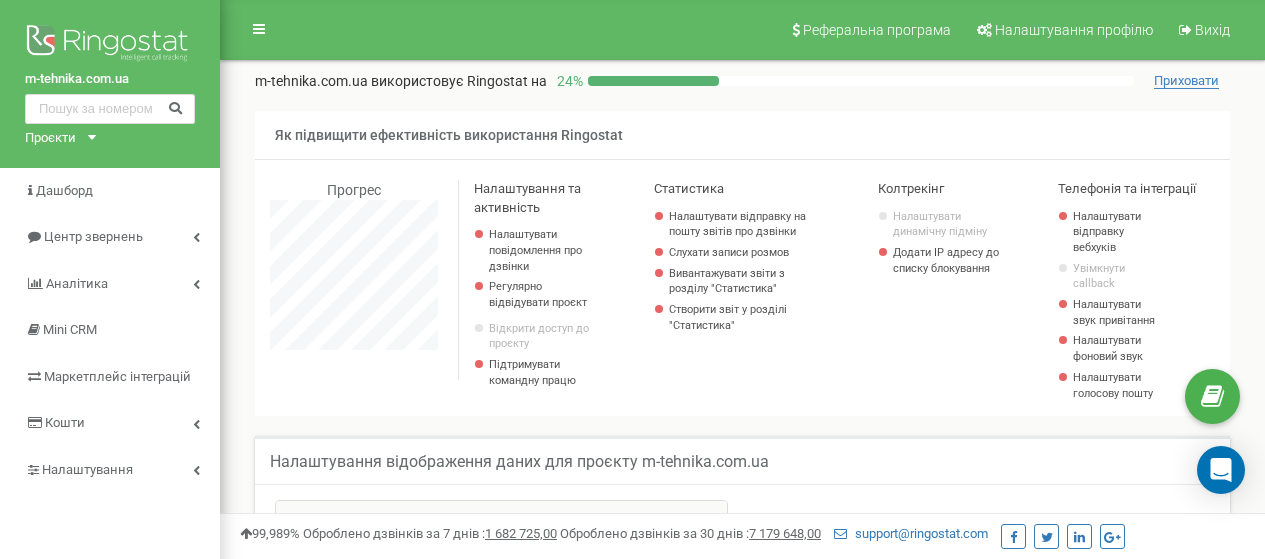 scroll, scrollTop: 200, scrollLeft: 0, axis: vertical 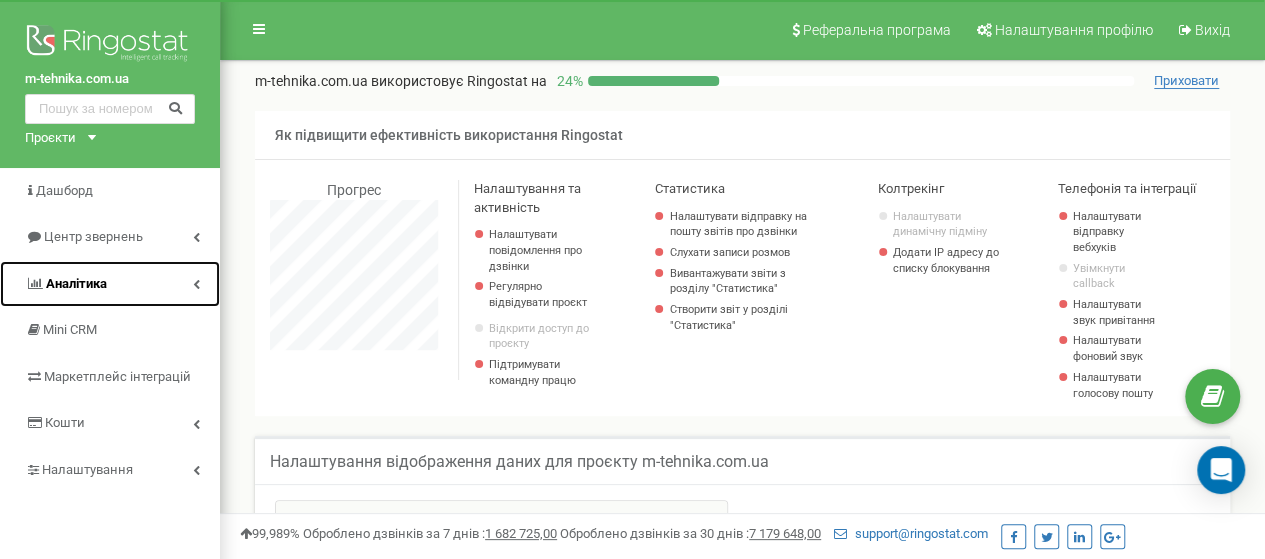 click on "Аналiтика" at bounding box center (110, 284) 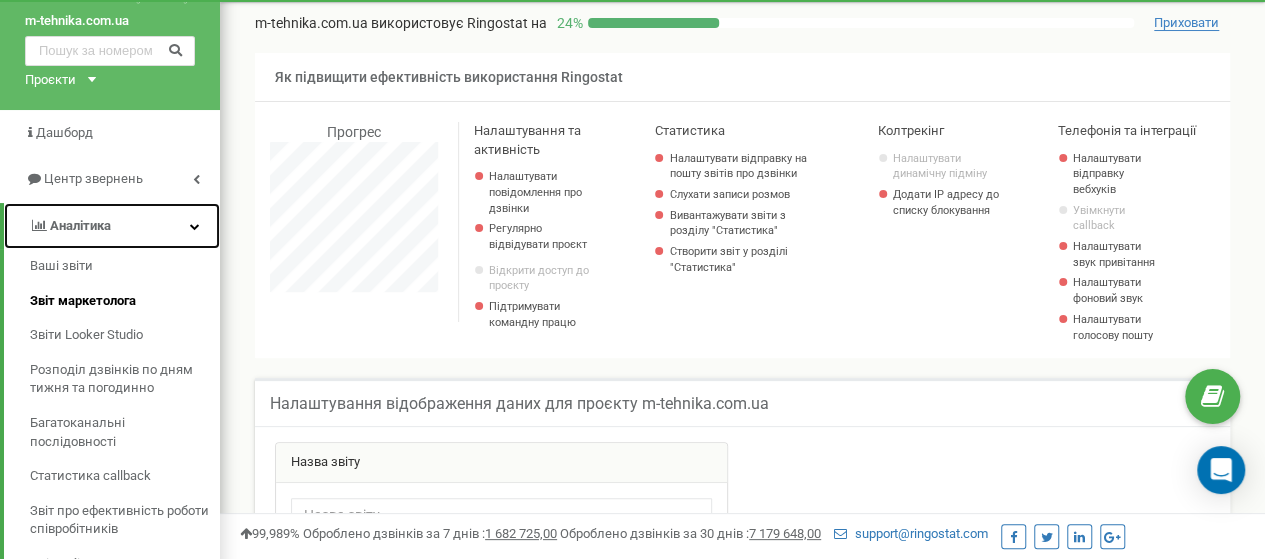 scroll, scrollTop: 100, scrollLeft: 0, axis: vertical 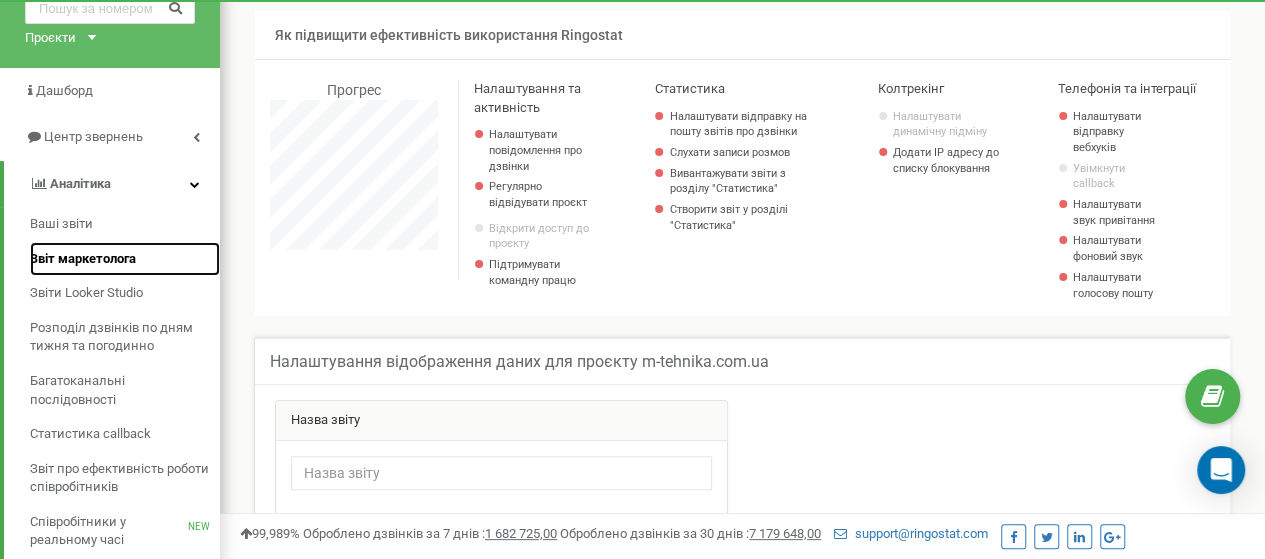 click on "Звіт маркетолога" at bounding box center (83, 259) 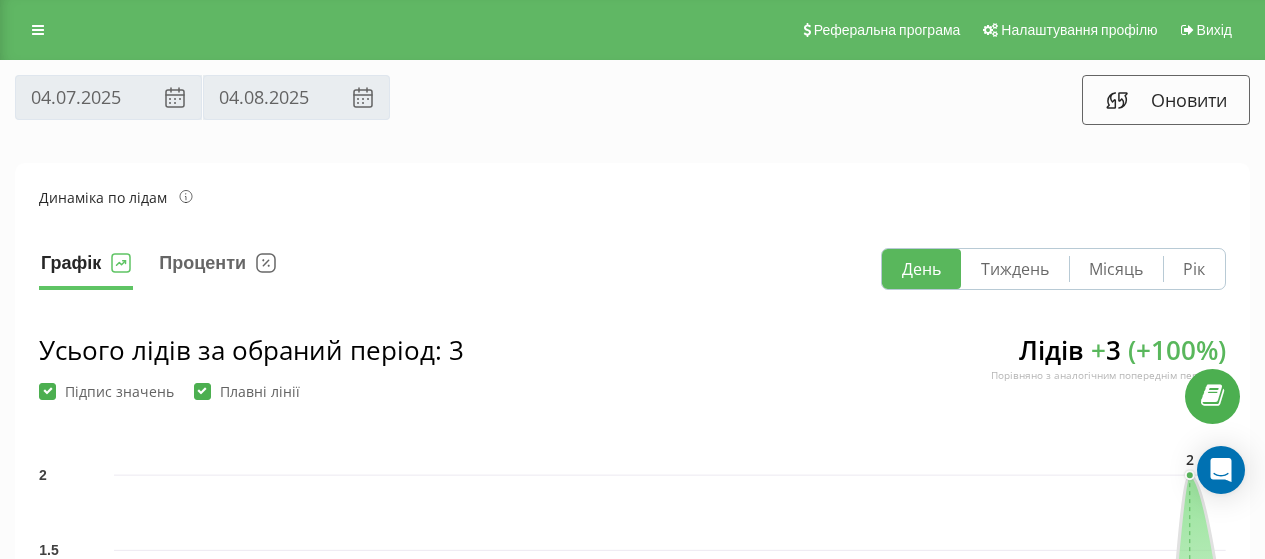 scroll, scrollTop: 0, scrollLeft: 0, axis: both 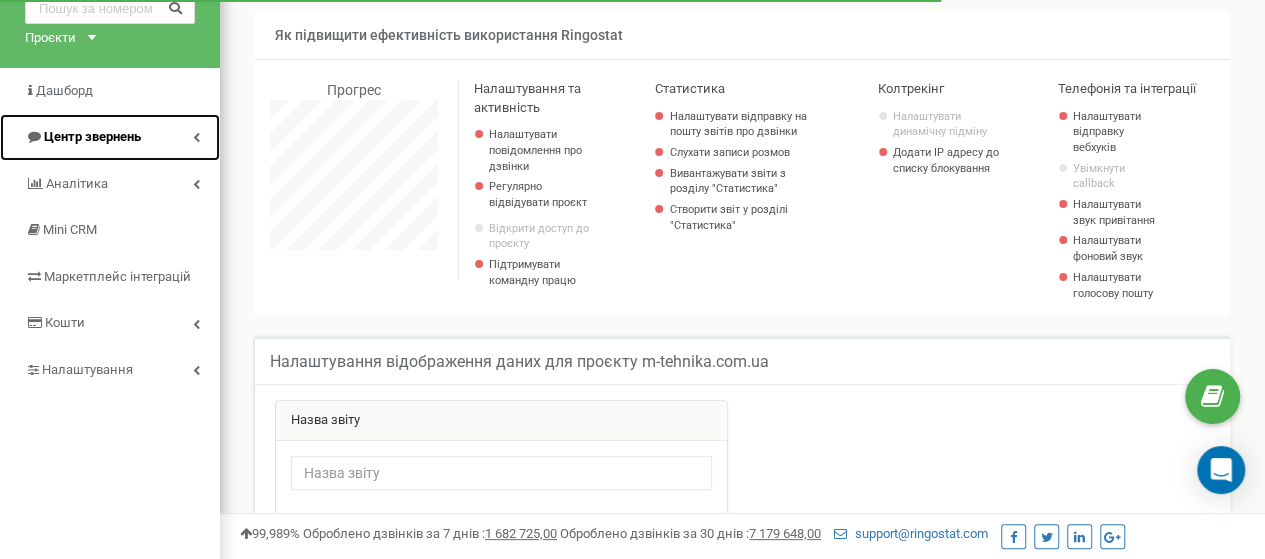 click on "Центр звернень" at bounding box center [83, 137] 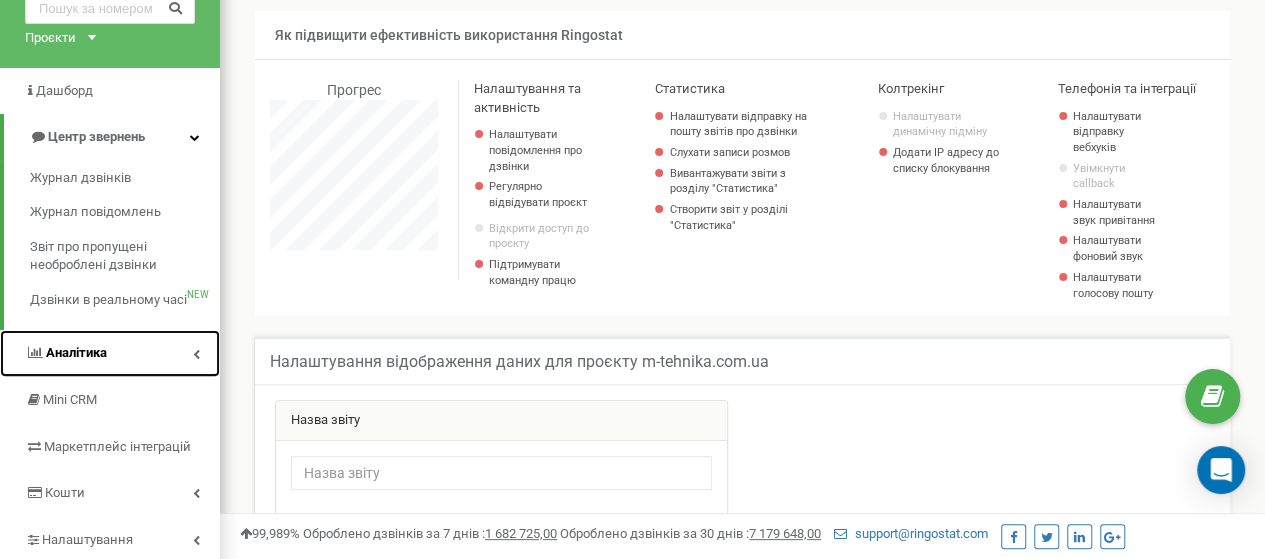 click on "Аналiтика" at bounding box center [110, 353] 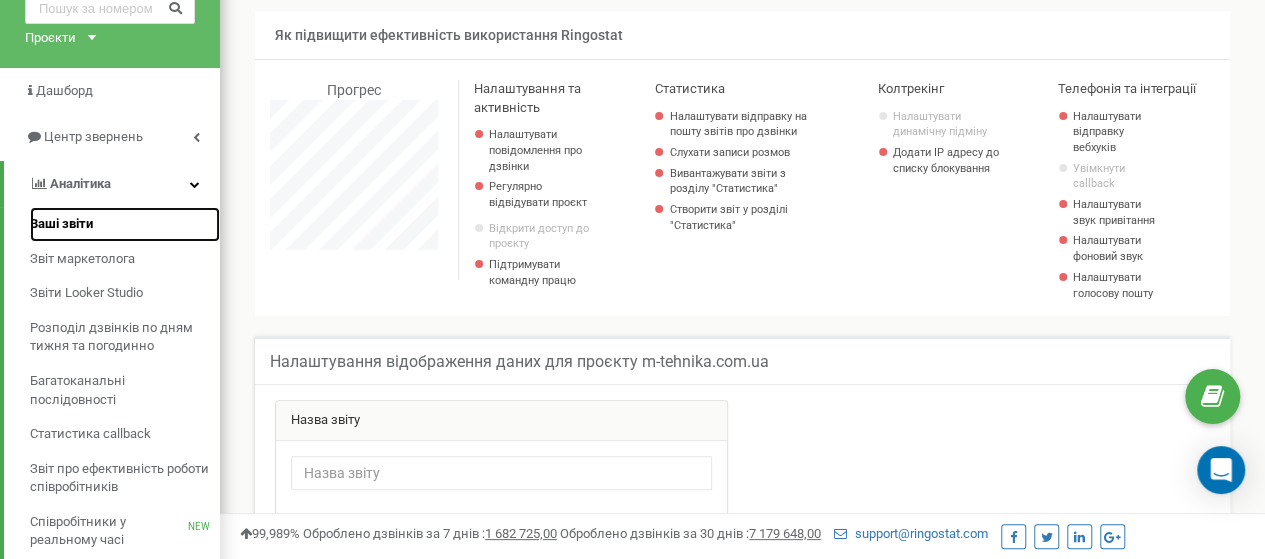 click on "Ваші звіти" at bounding box center (61, 224) 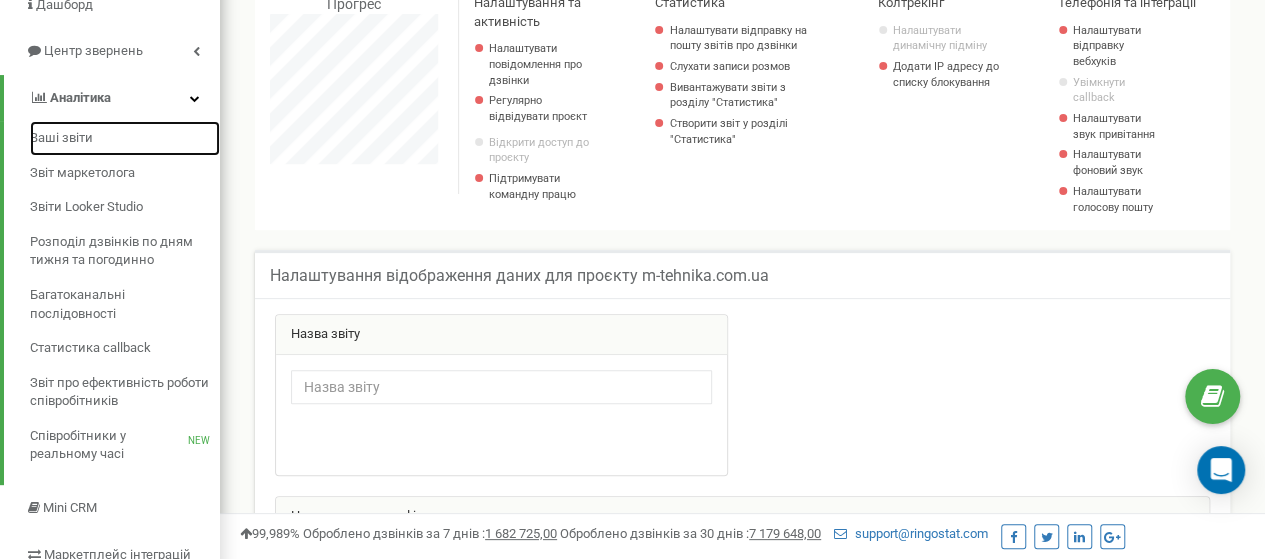 scroll, scrollTop: 300, scrollLeft: 0, axis: vertical 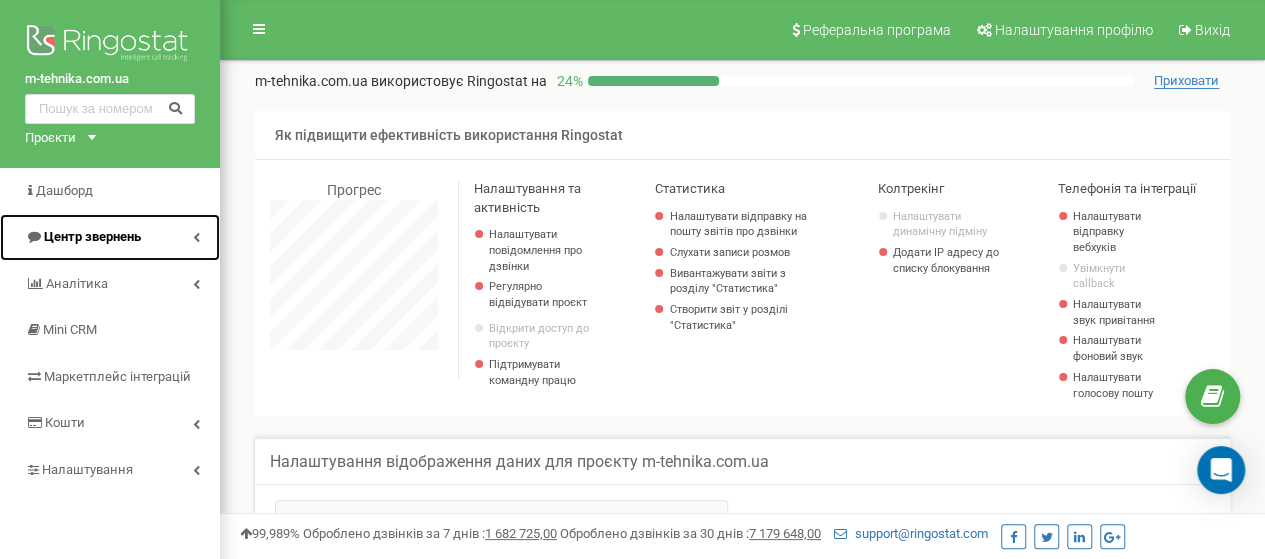 click on "Центр звернень" at bounding box center (83, 237) 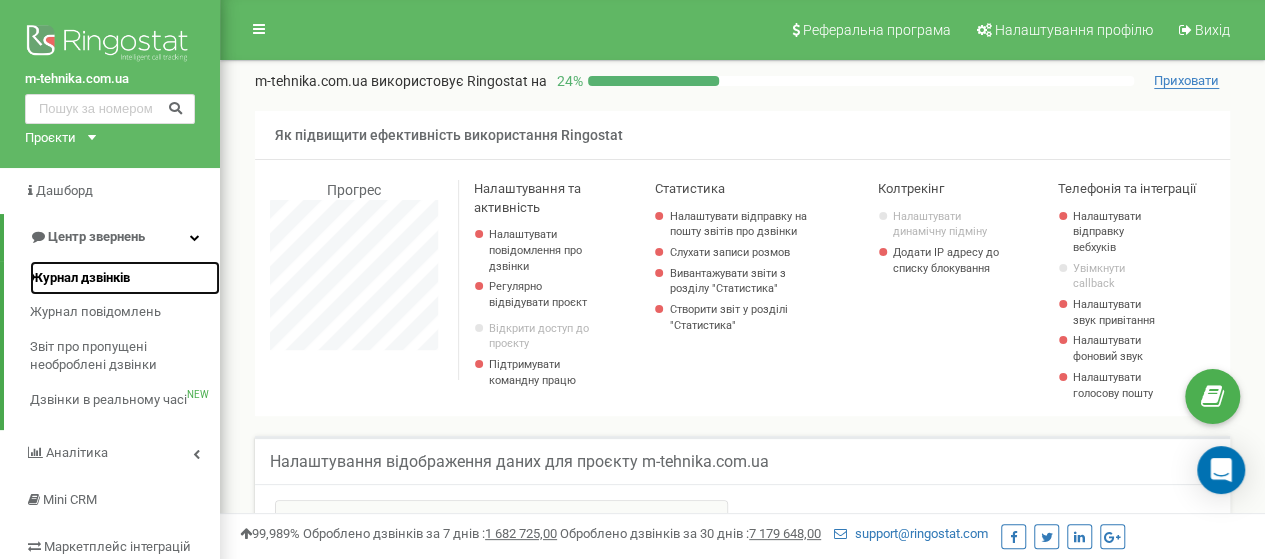 click on "Журнал дзвінків" at bounding box center [80, 278] 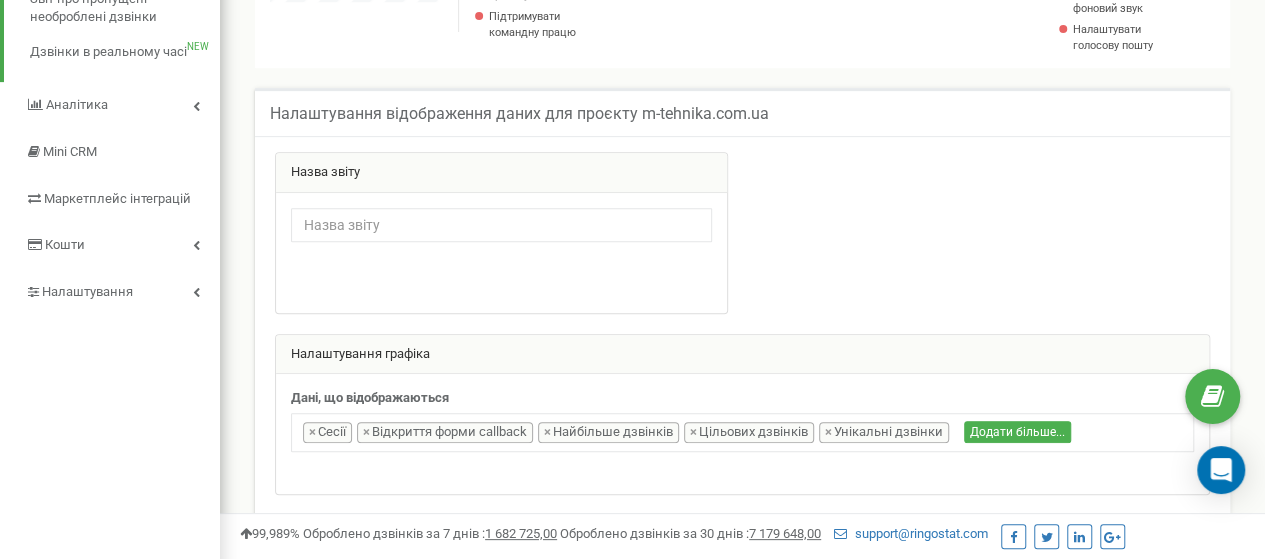 scroll, scrollTop: 400, scrollLeft: 0, axis: vertical 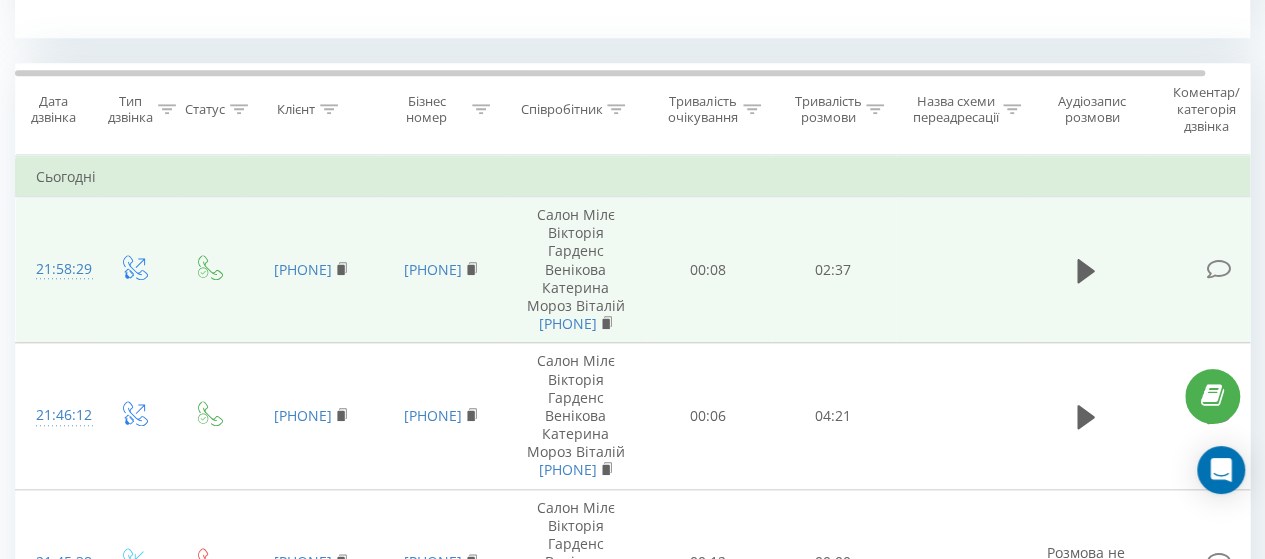 drag, startPoint x: 404, startPoint y: 270, endPoint x: 387, endPoint y: 301, distance: 35.35534 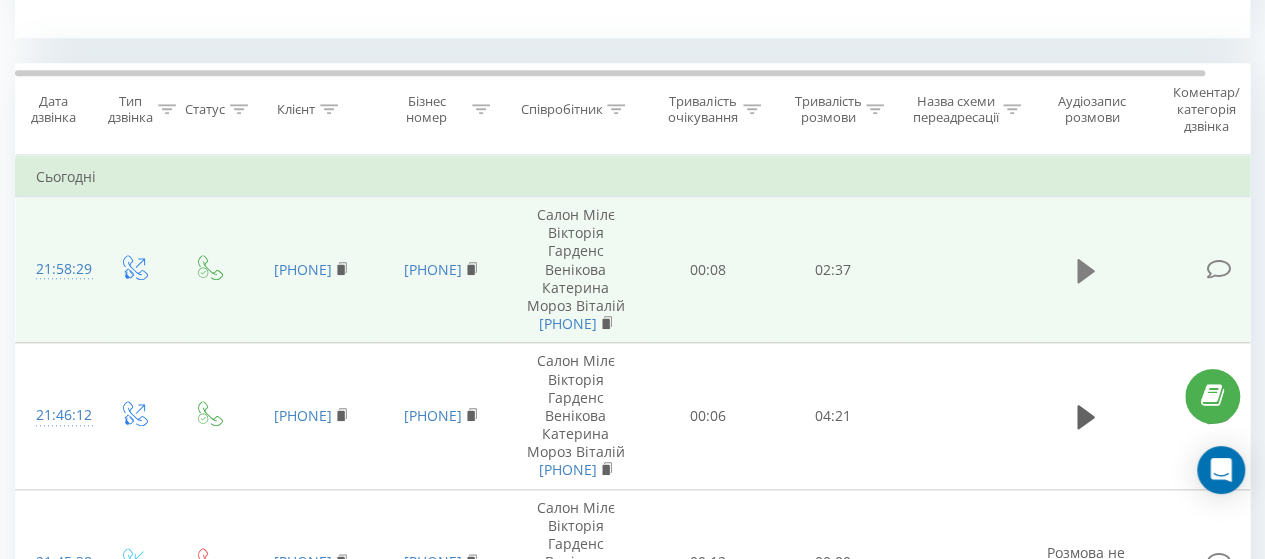 click 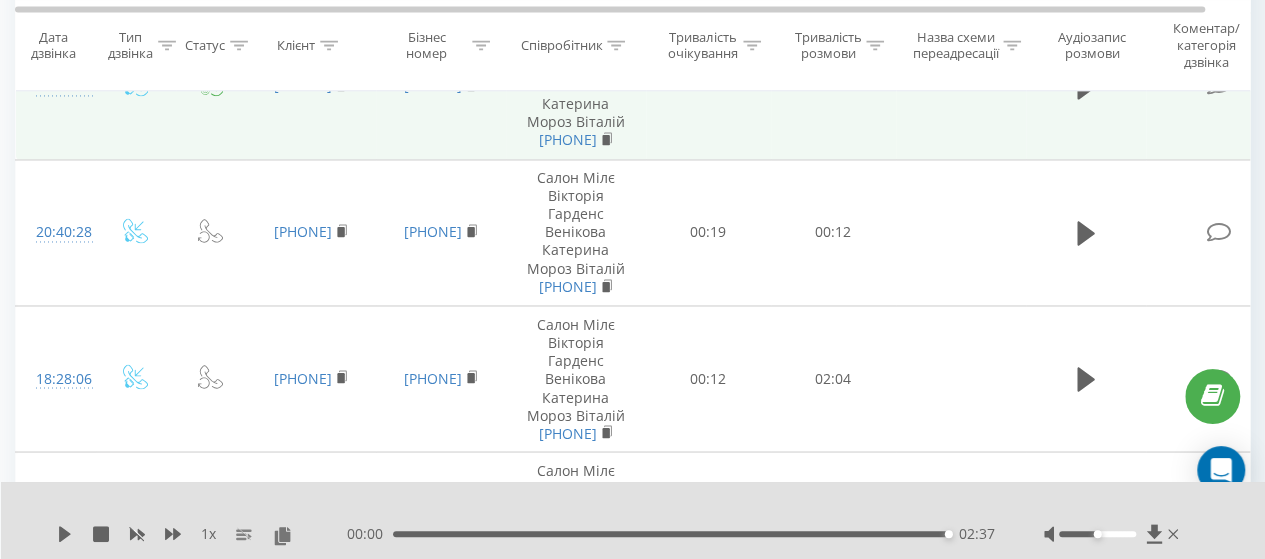 scroll, scrollTop: 1600, scrollLeft: 0, axis: vertical 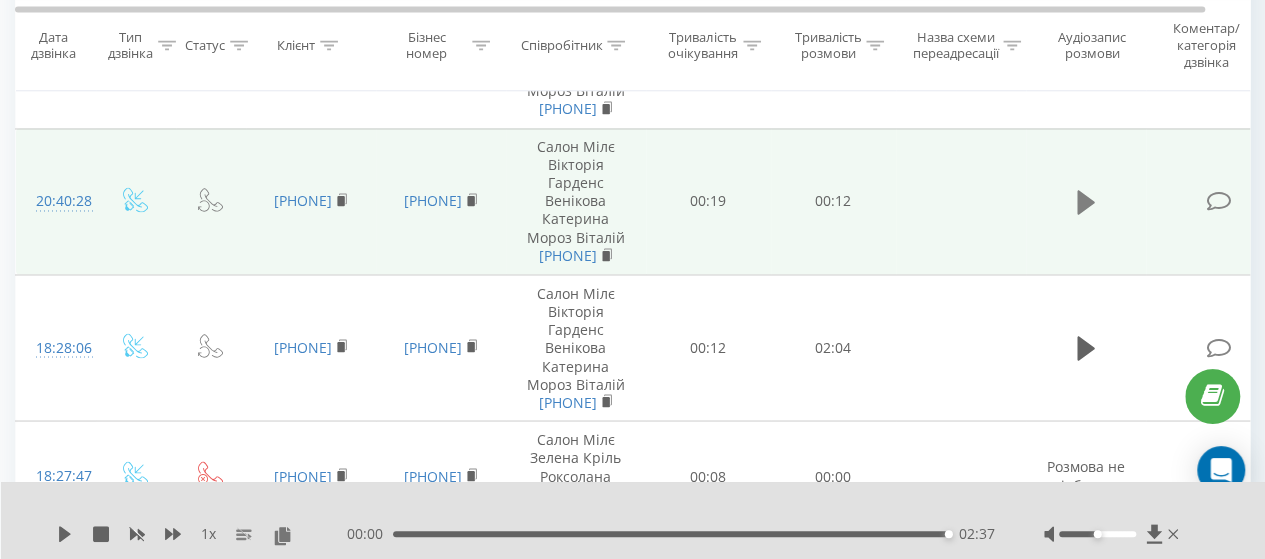 click 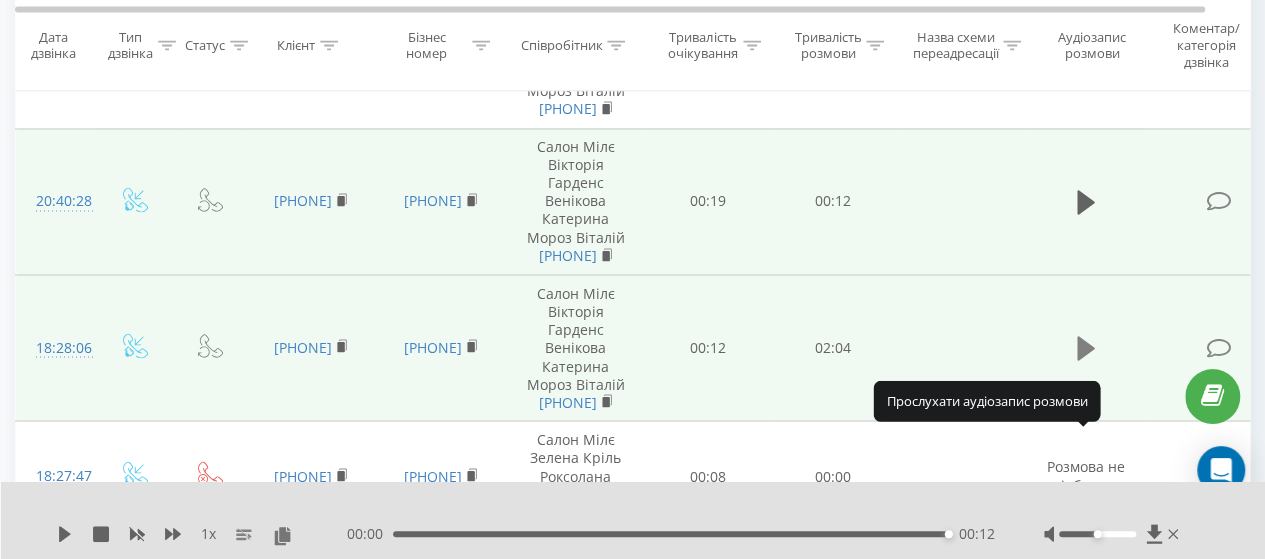 click 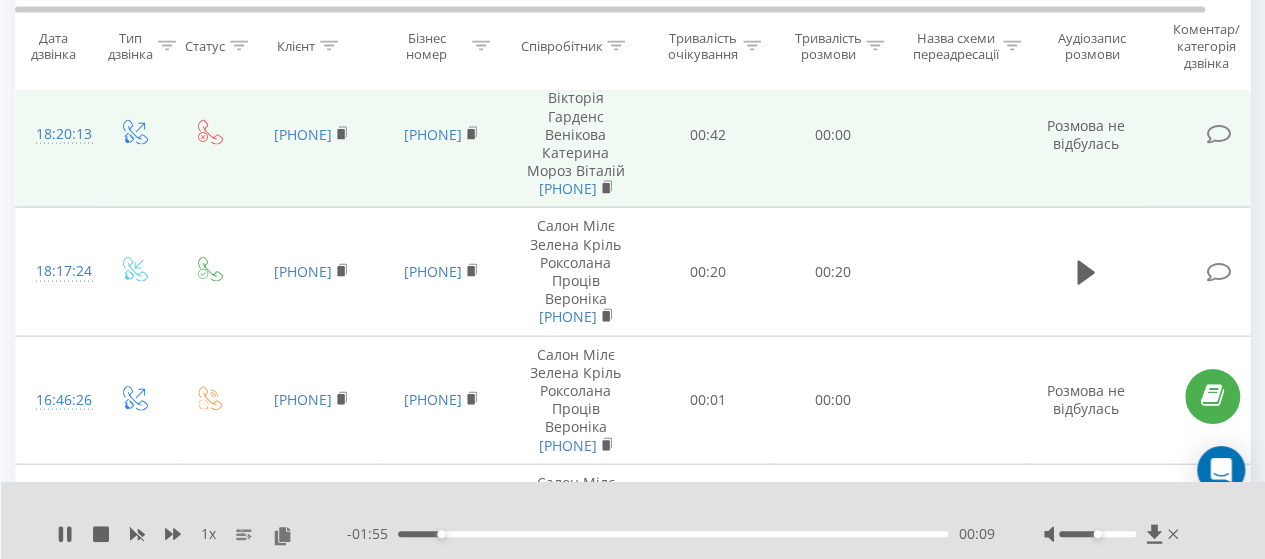 scroll, scrollTop: 2100, scrollLeft: 0, axis: vertical 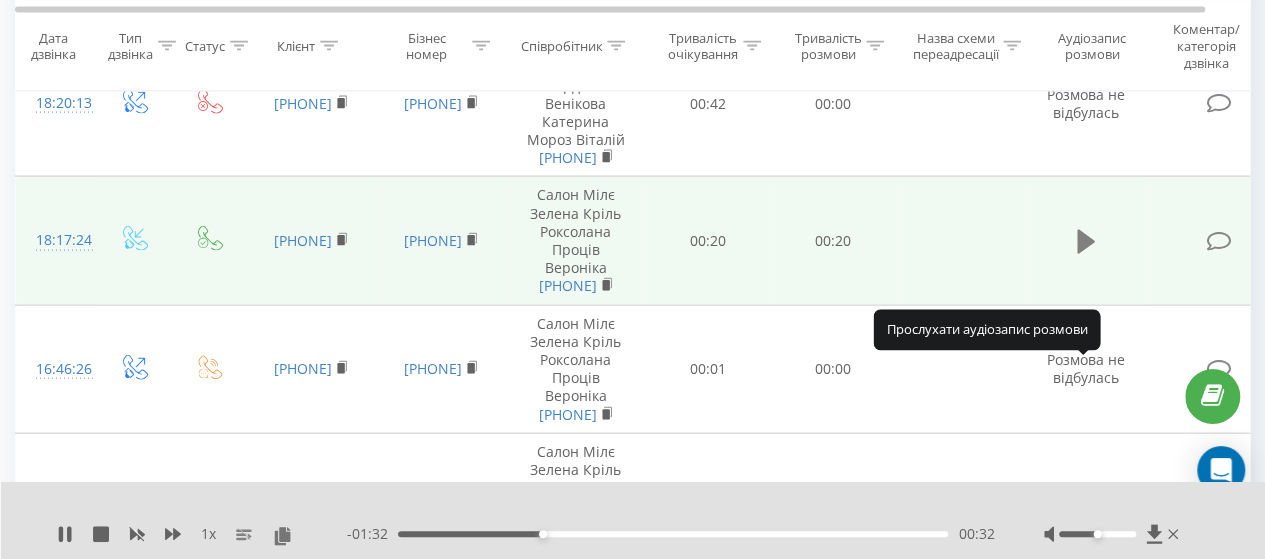 click 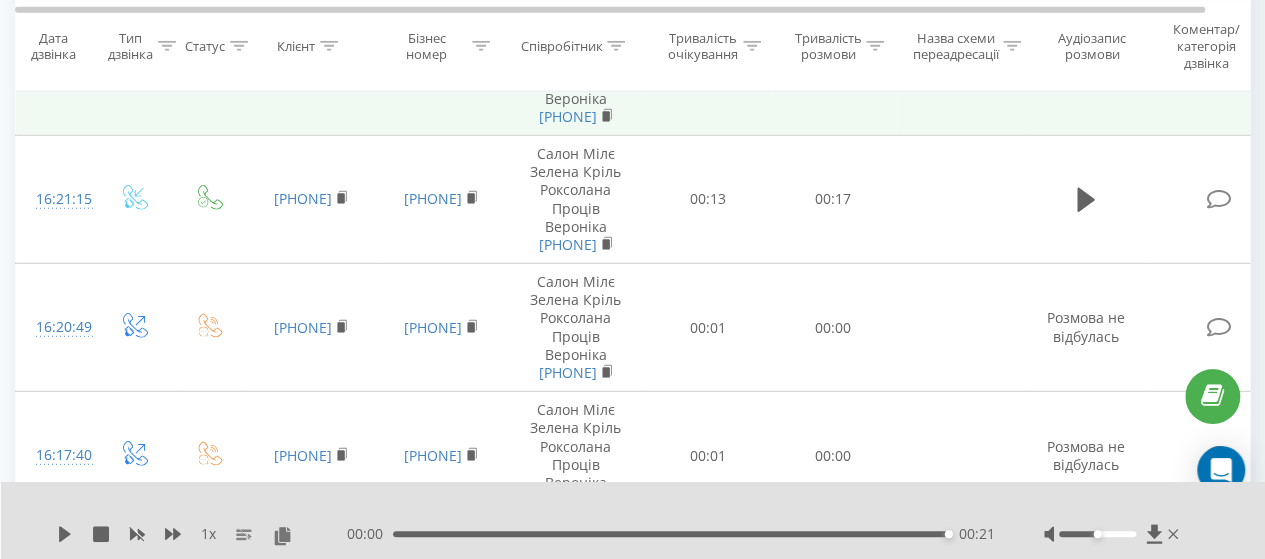 scroll, scrollTop: 2700, scrollLeft: 0, axis: vertical 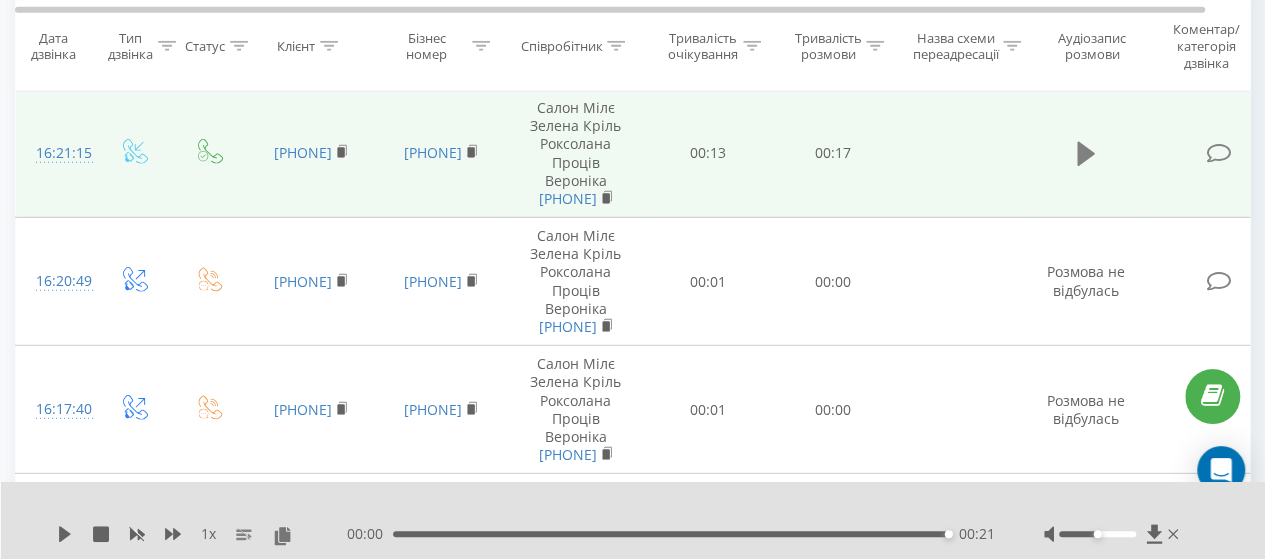click 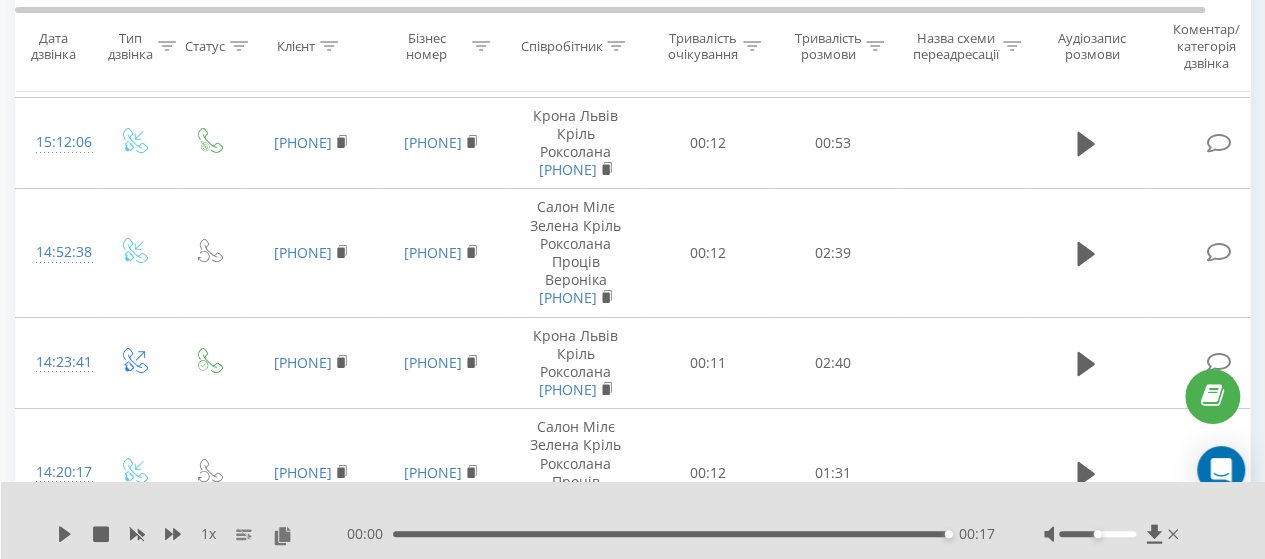 scroll, scrollTop: 3600, scrollLeft: 0, axis: vertical 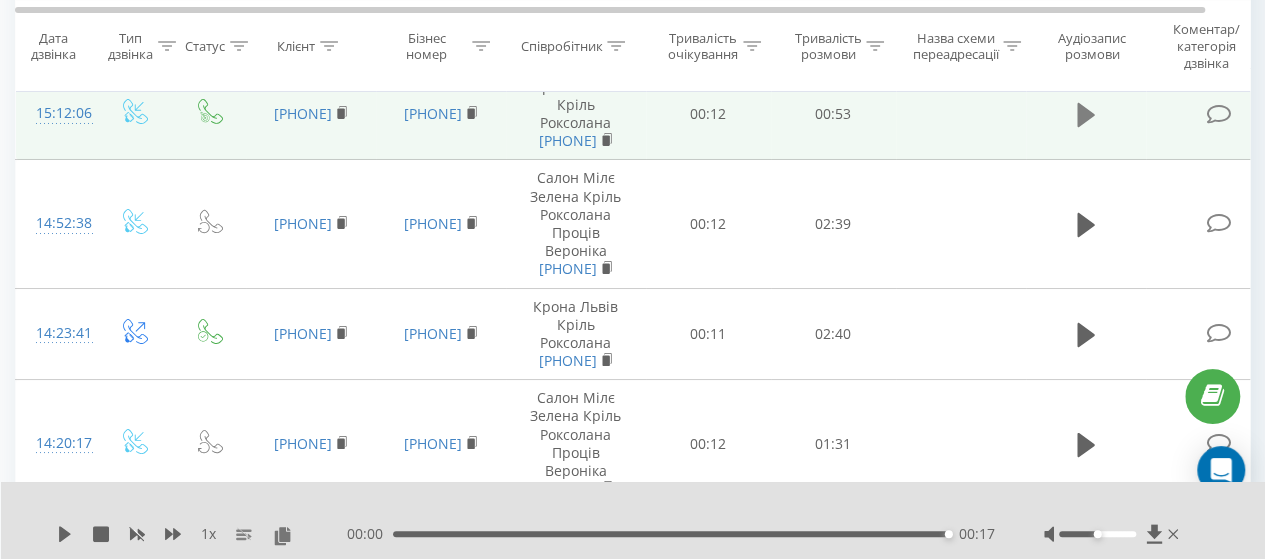 click 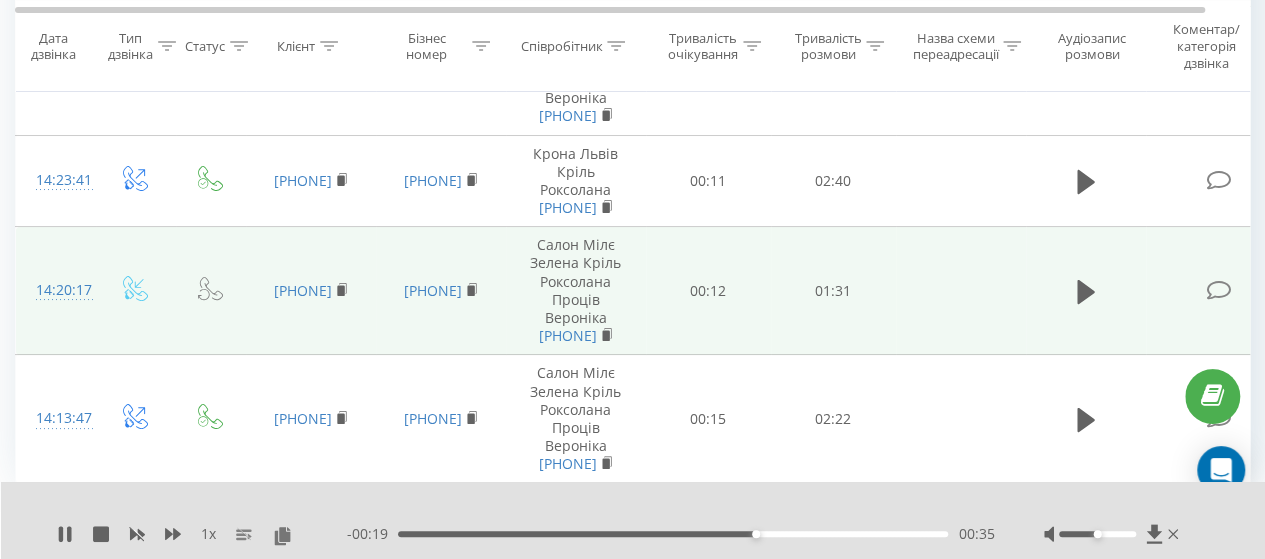 scroll, scrollTop: 3900, scrollLeft: 0, axis: vertical 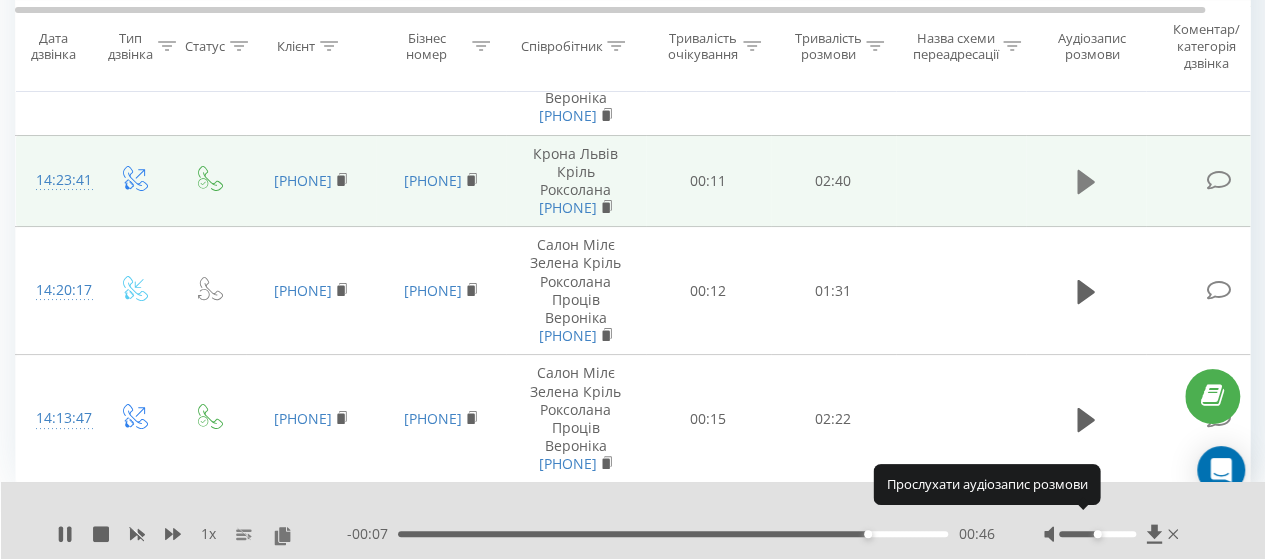 click at bounding box center (1086, 182) 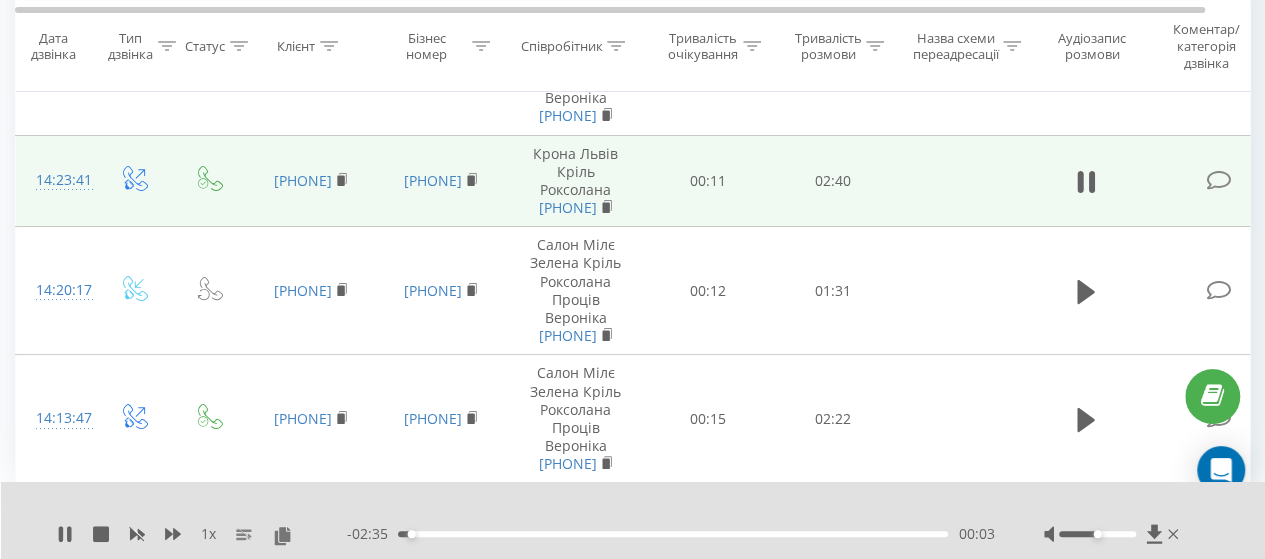 scroll, scrollTop: 4000, scrollLeft: 0, axis: vertical 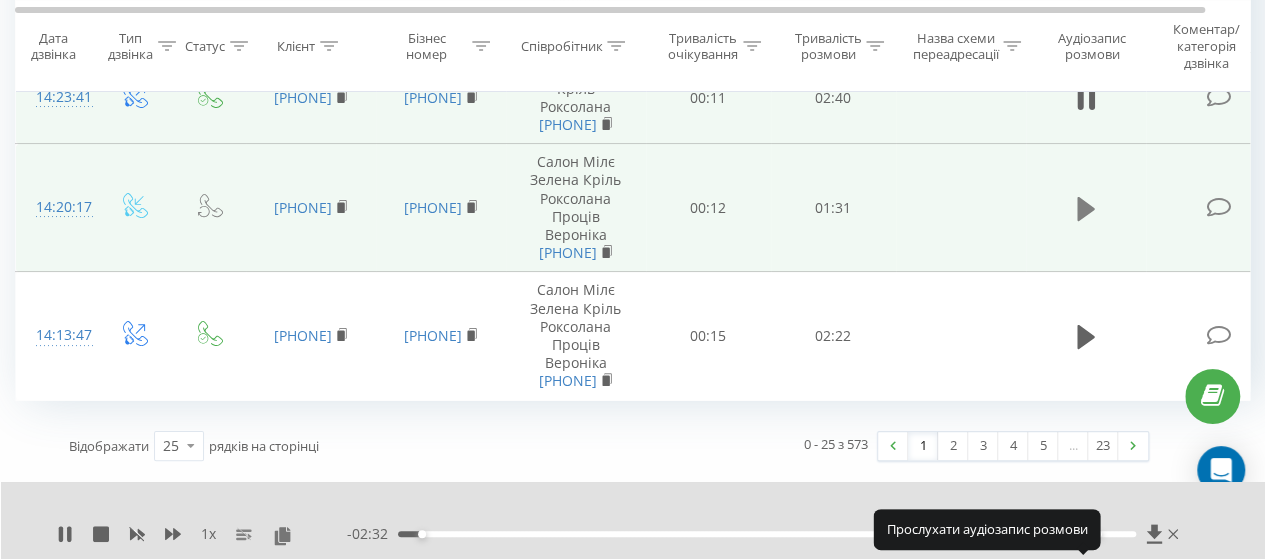 click 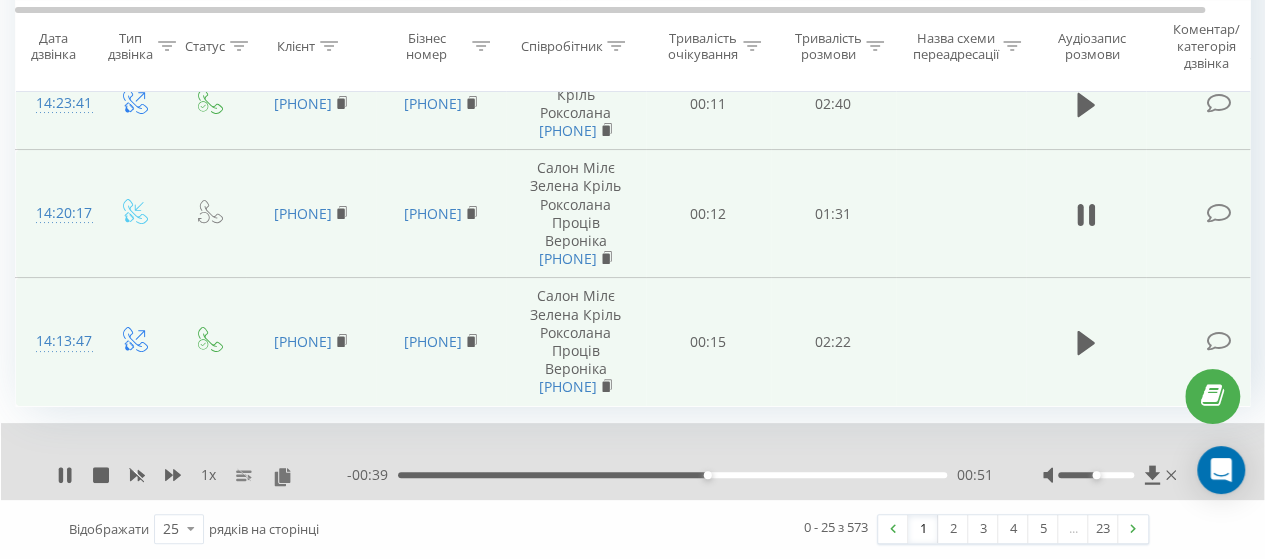 scroll, scrollTop: 4144, scrollLeft: 0, axis: vertical 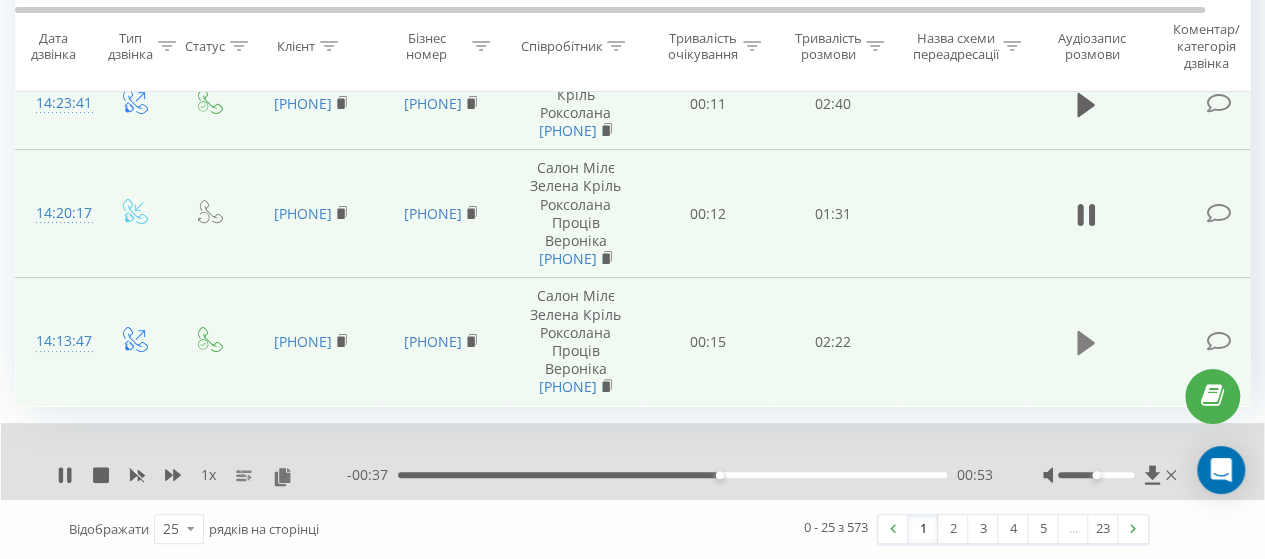 click 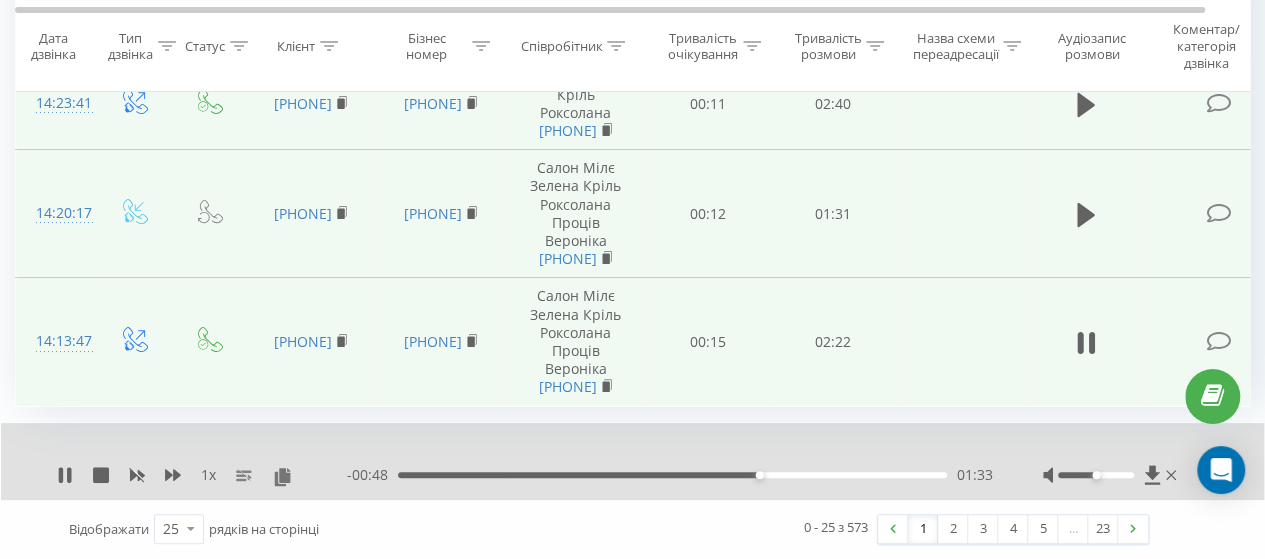 scroll, scrollTop: 4044, scrollLeft: 0, axis: vertical 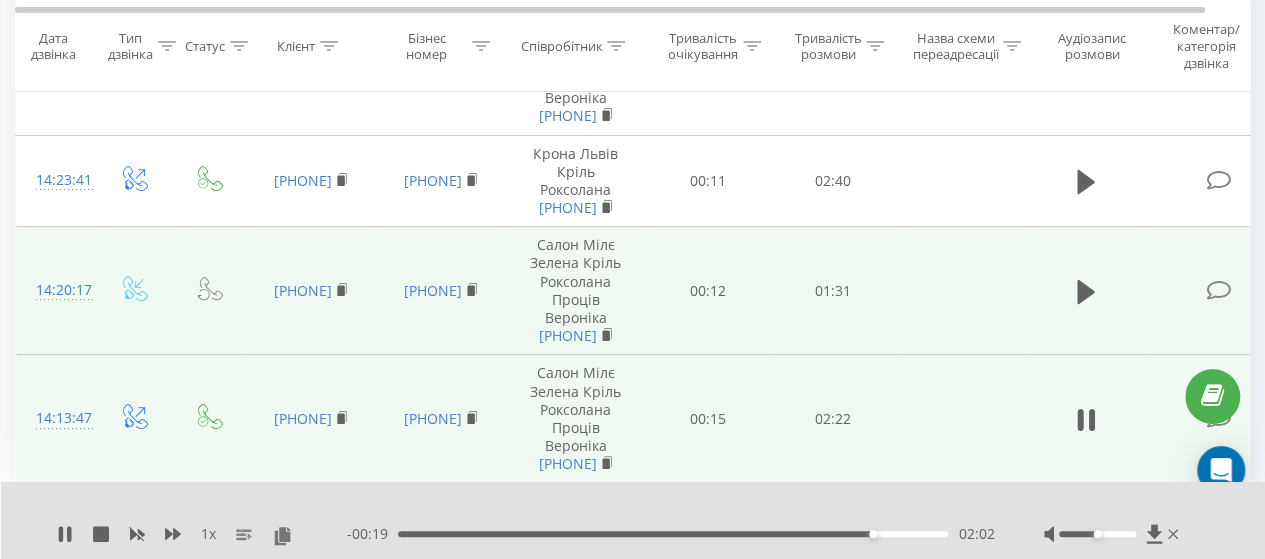 drag, startPoint x: 1080, startPoint y: 105, endPoint x: 854, endPoint y: 82, distance: 227.16734 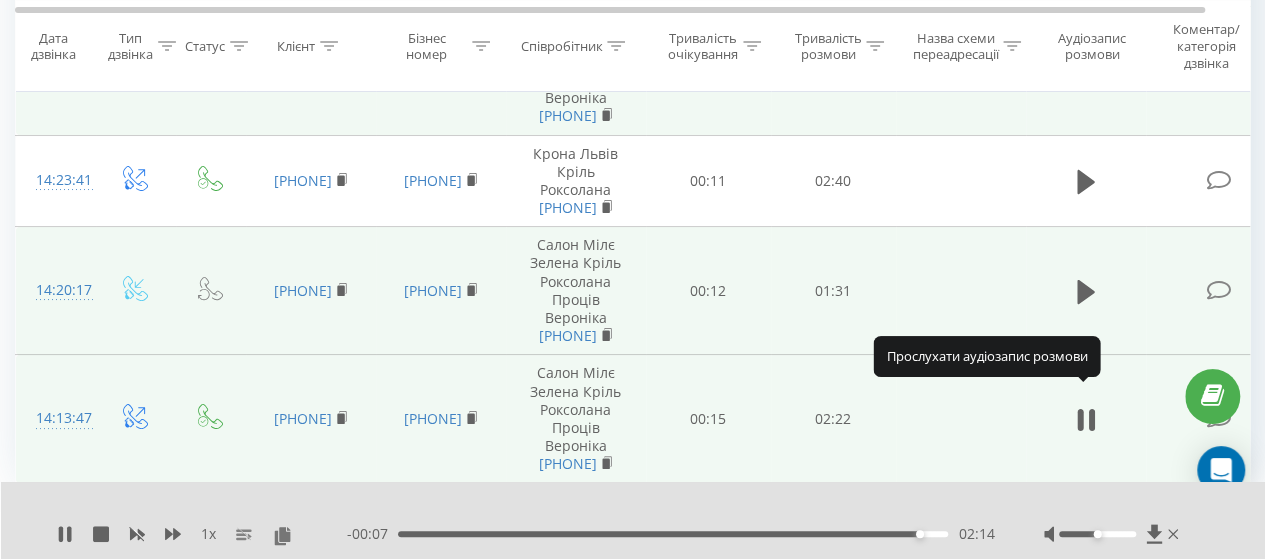 click 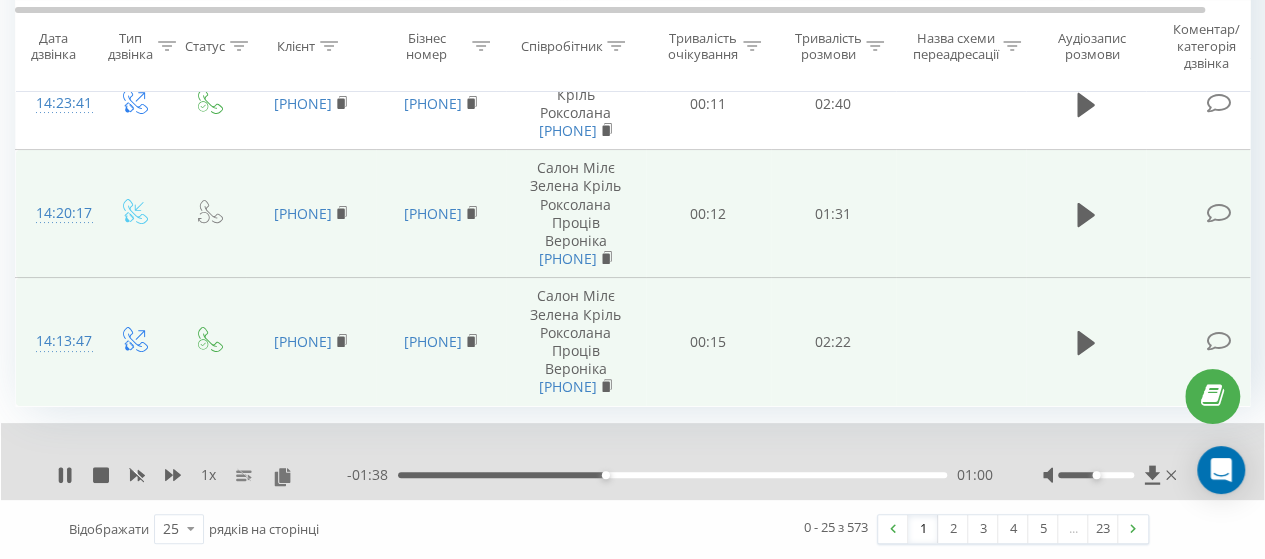 scroll, scrollTop: 4221, scrollLeft: 0, axis: vertical 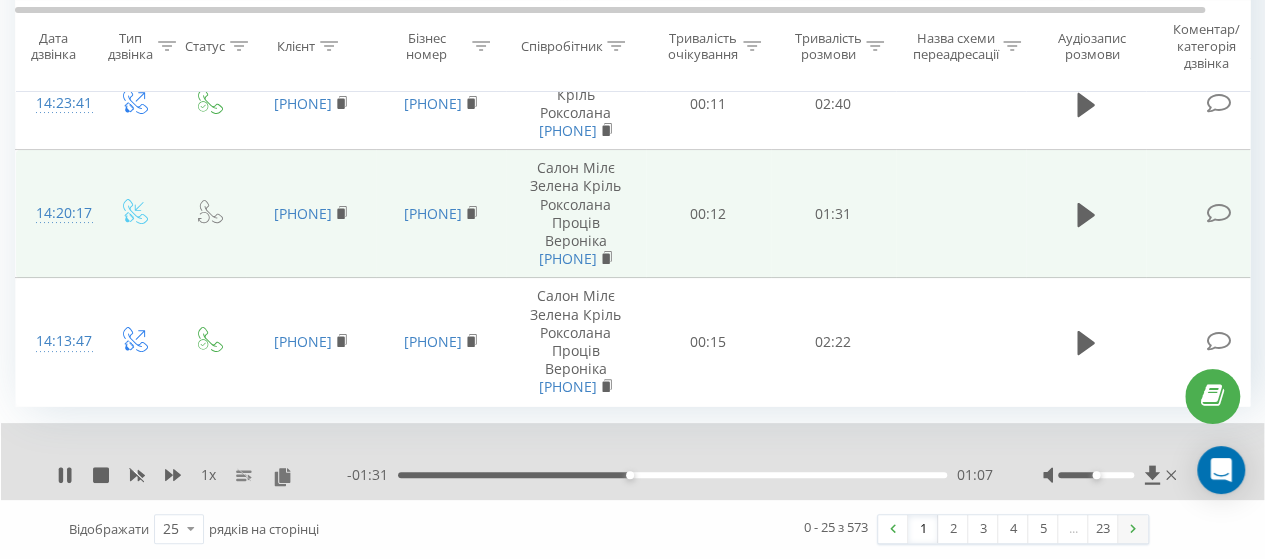 click at bounding box center [1133, 529] 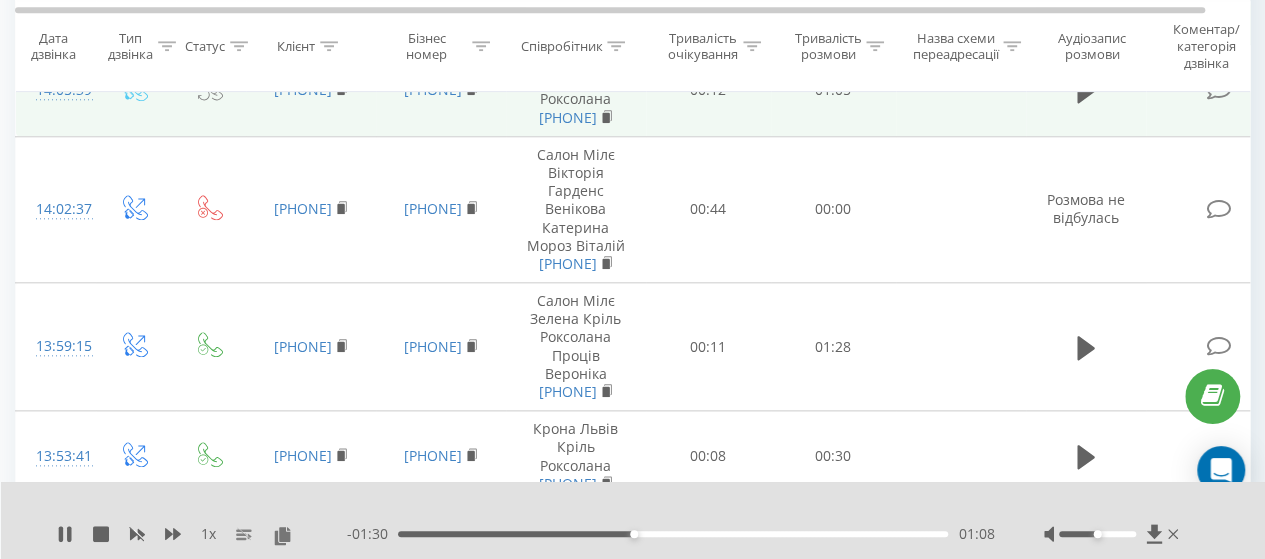 scroll, scrollTop: 812, scrollLeft: 0, axis: vertical 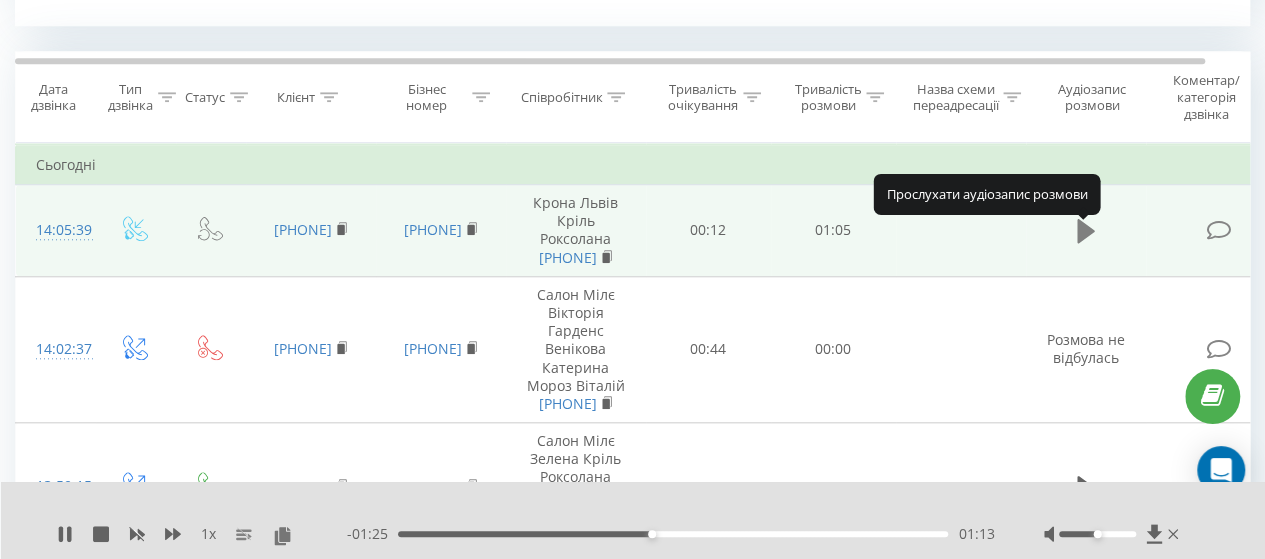 click 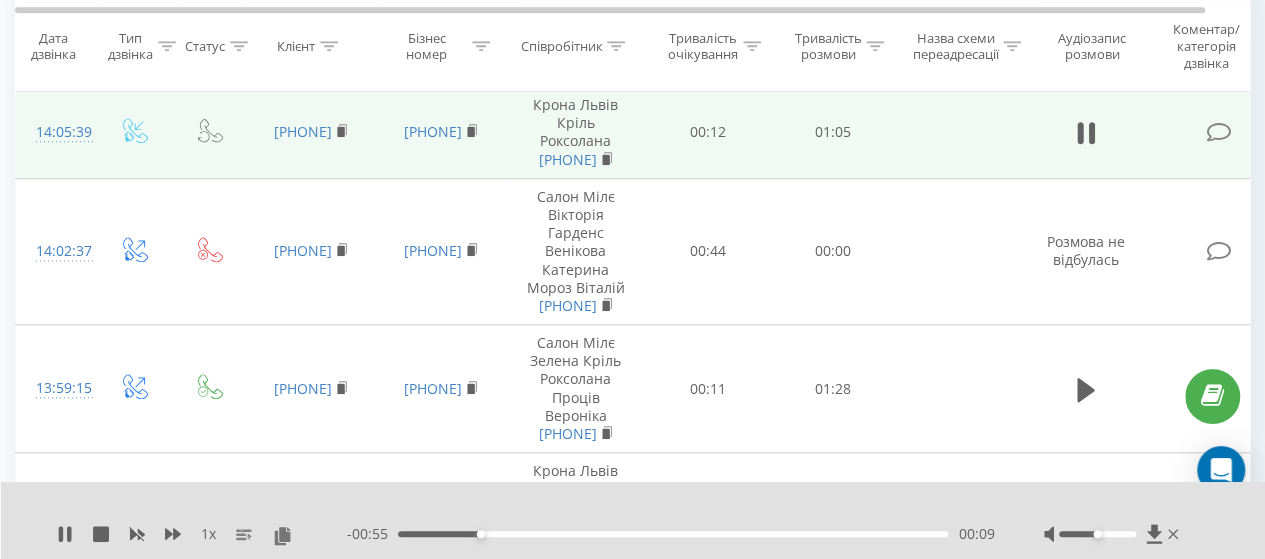 scroll, scrollTop: 912, scrollLeft: 0, axis: vertical 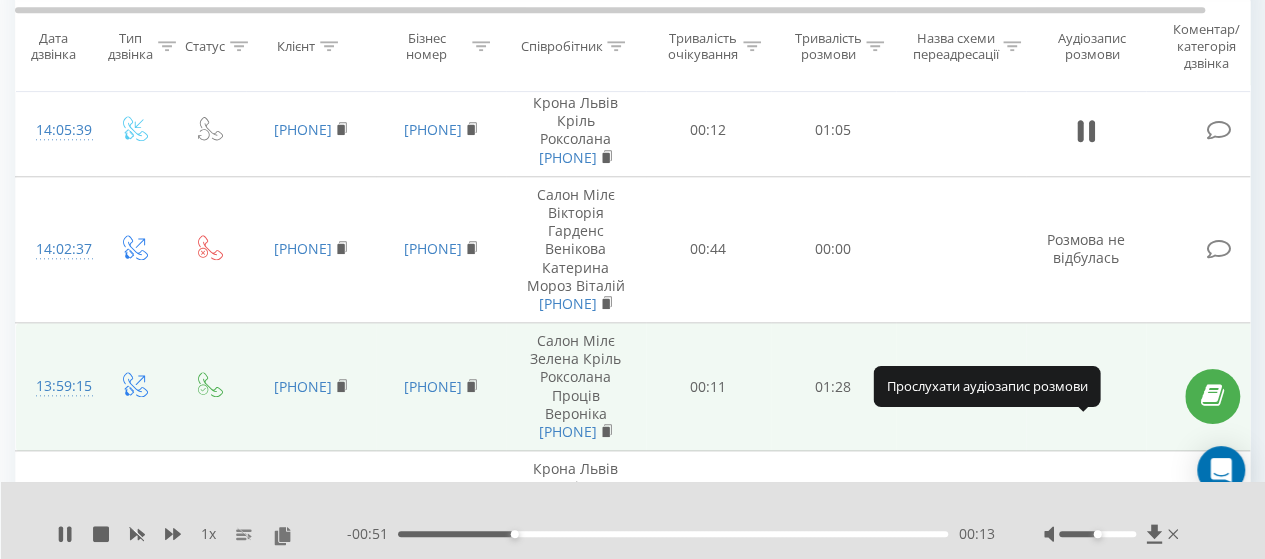 click 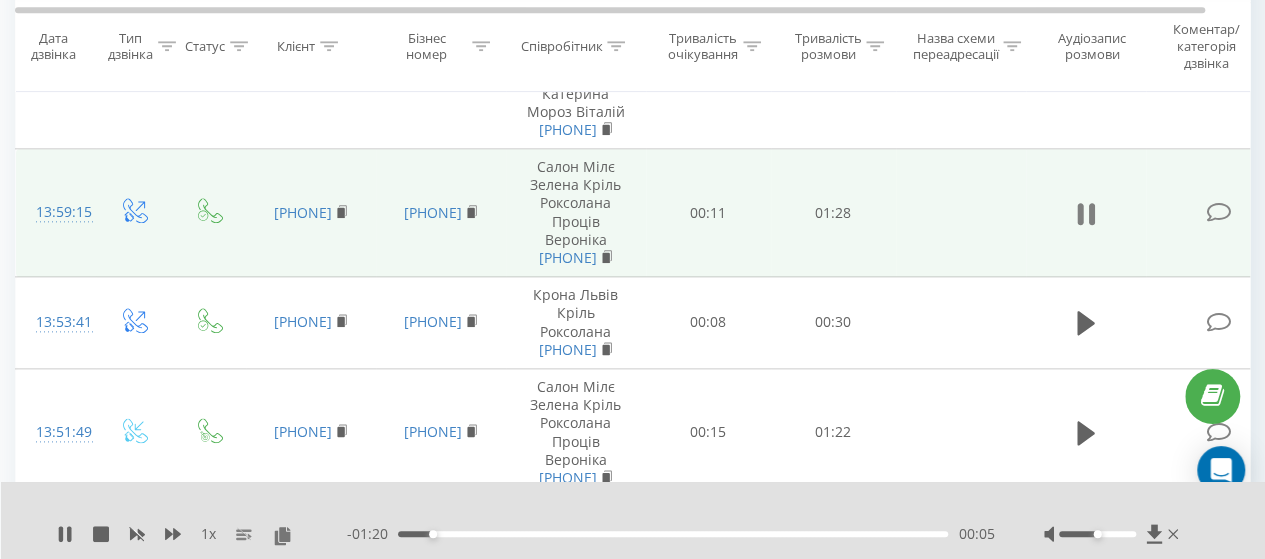scroll, scrollTop: 1112, scrollLeft: 0, axis: vertical 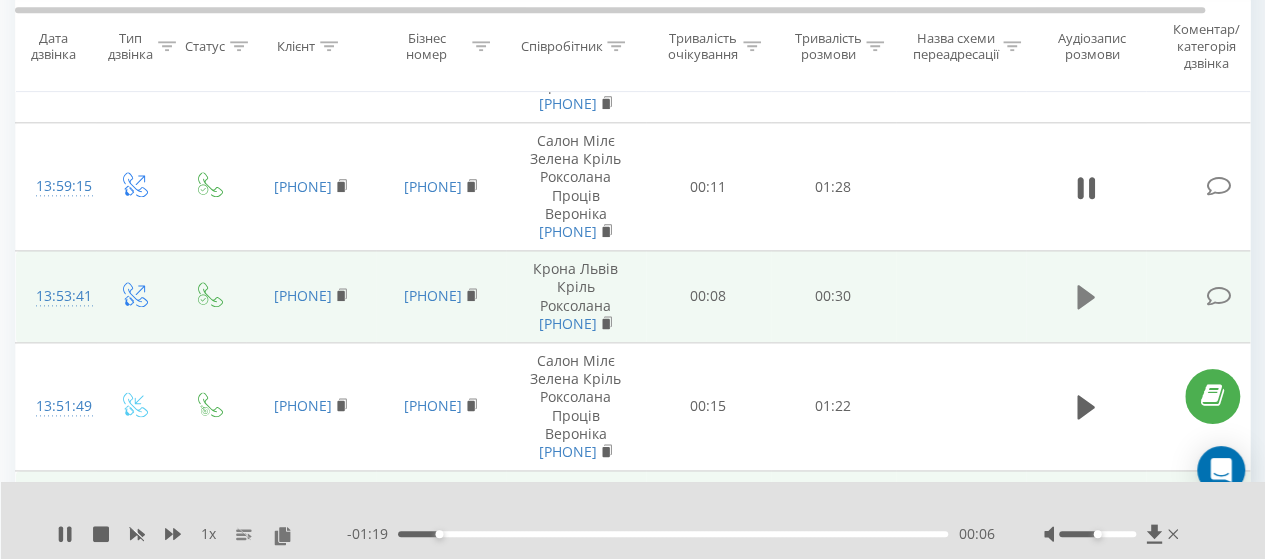 click 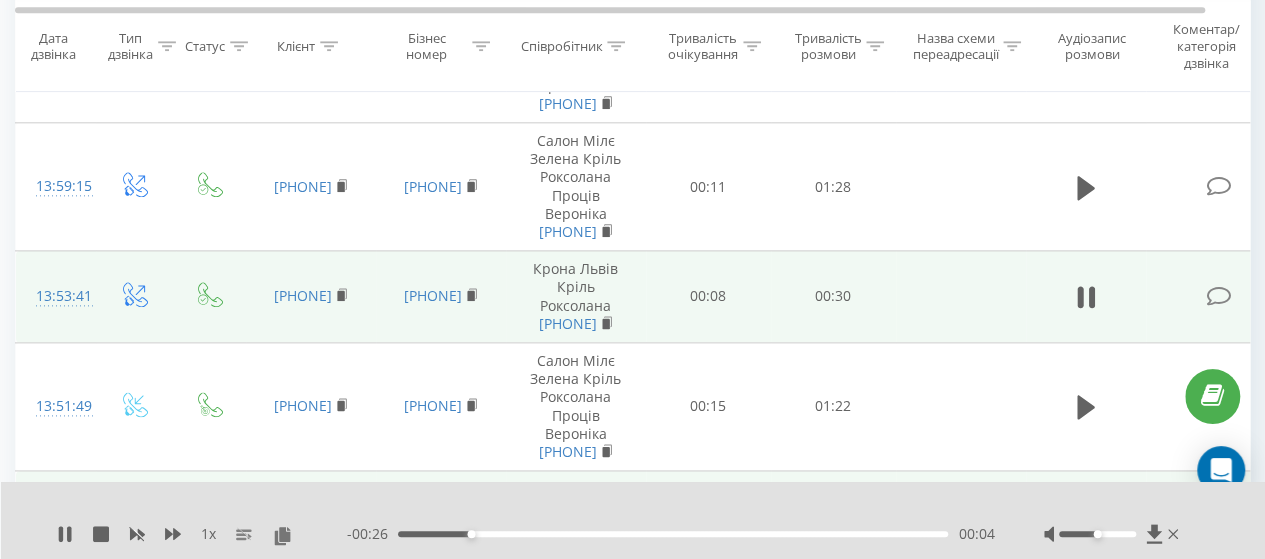 scroll, scrollTop: 1212, scrollLeft: 0, axis: vertical 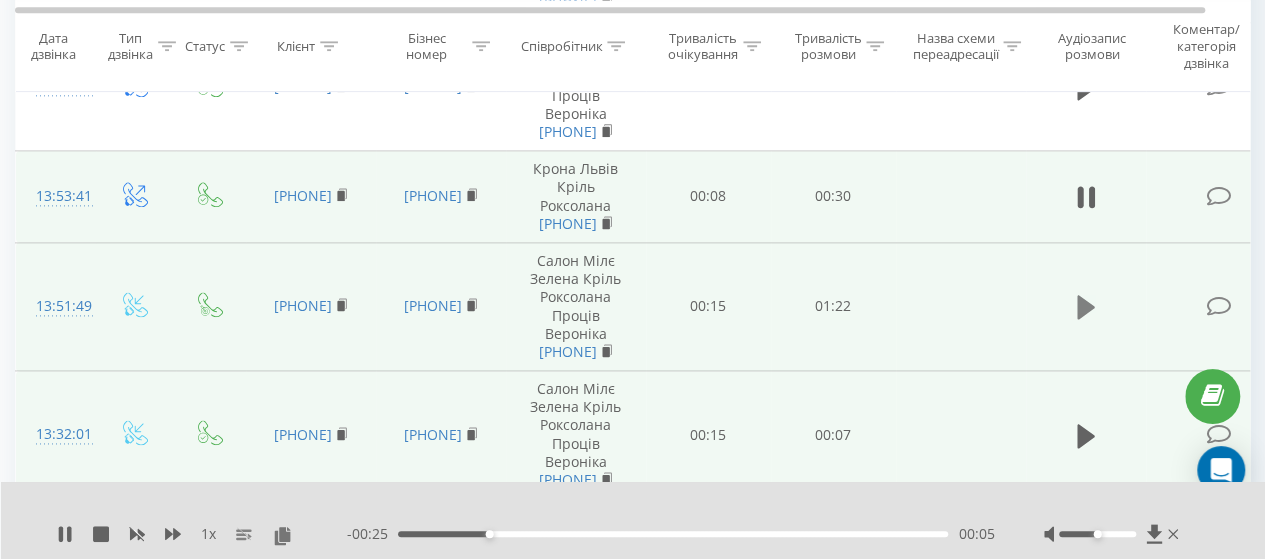 click 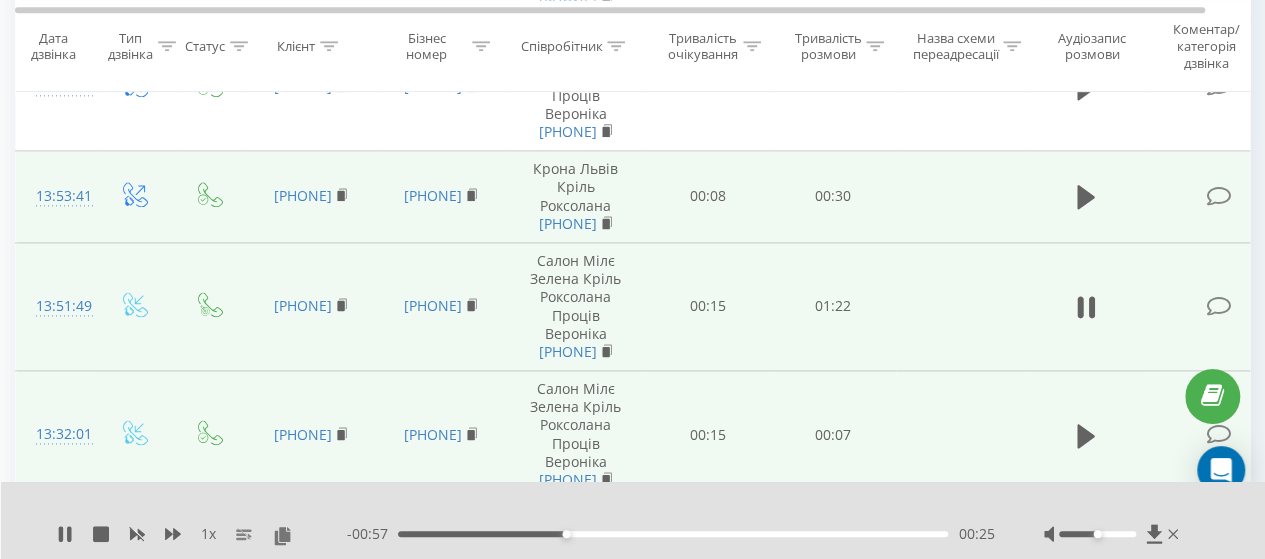 scroll, scrollTop: 1312, scrollLeft: 0, axis: vertical 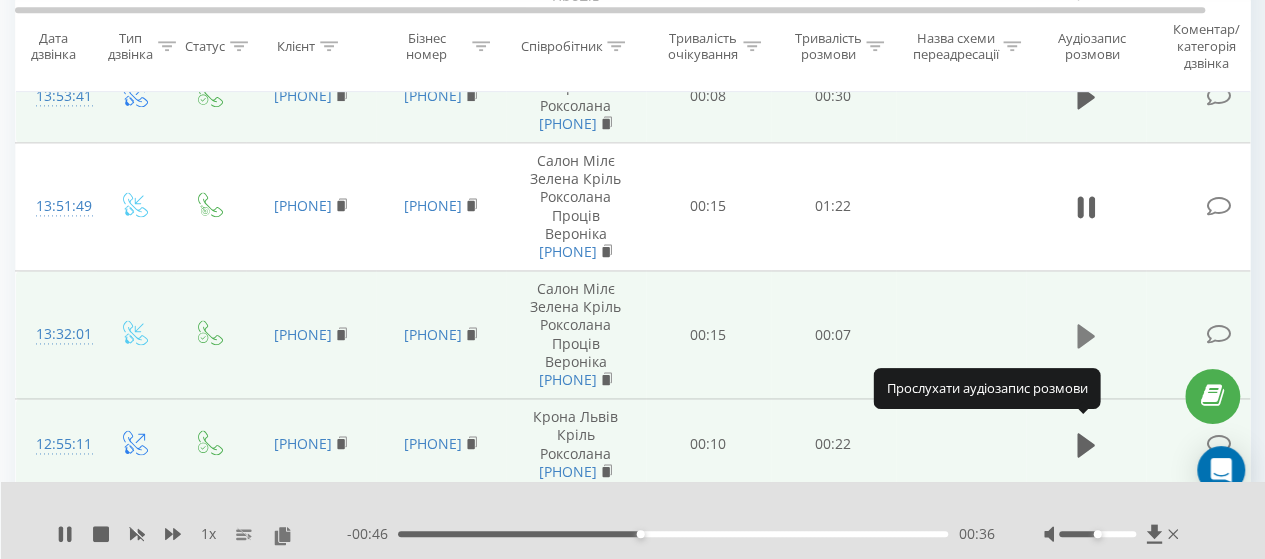 click 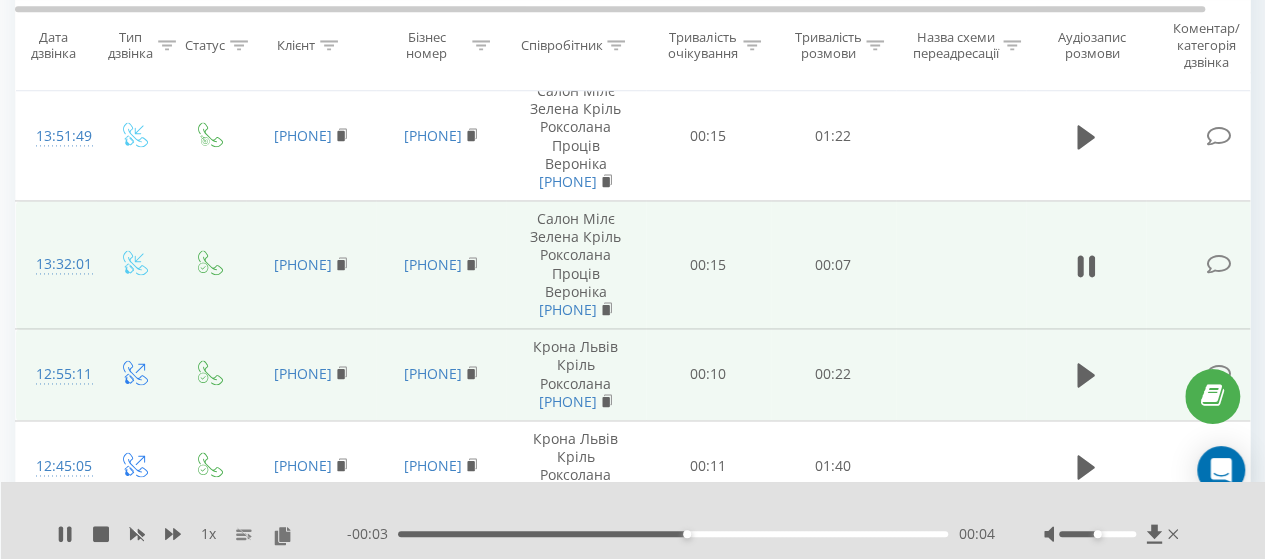 scroll, scrollTop: 1412, scrollLeft: 0, axis: vertical 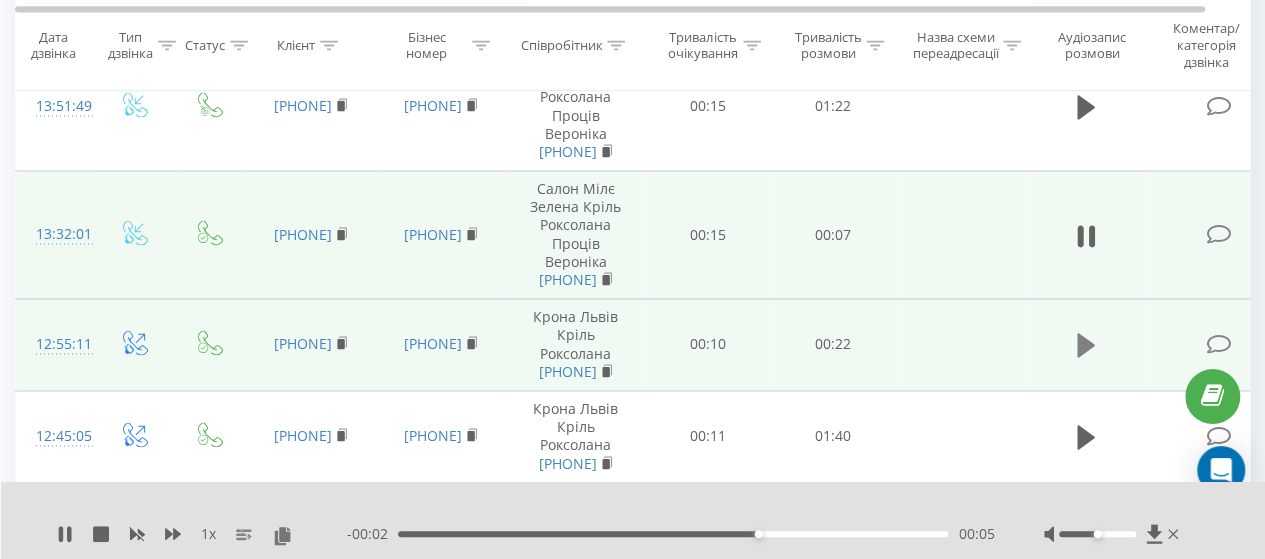 click 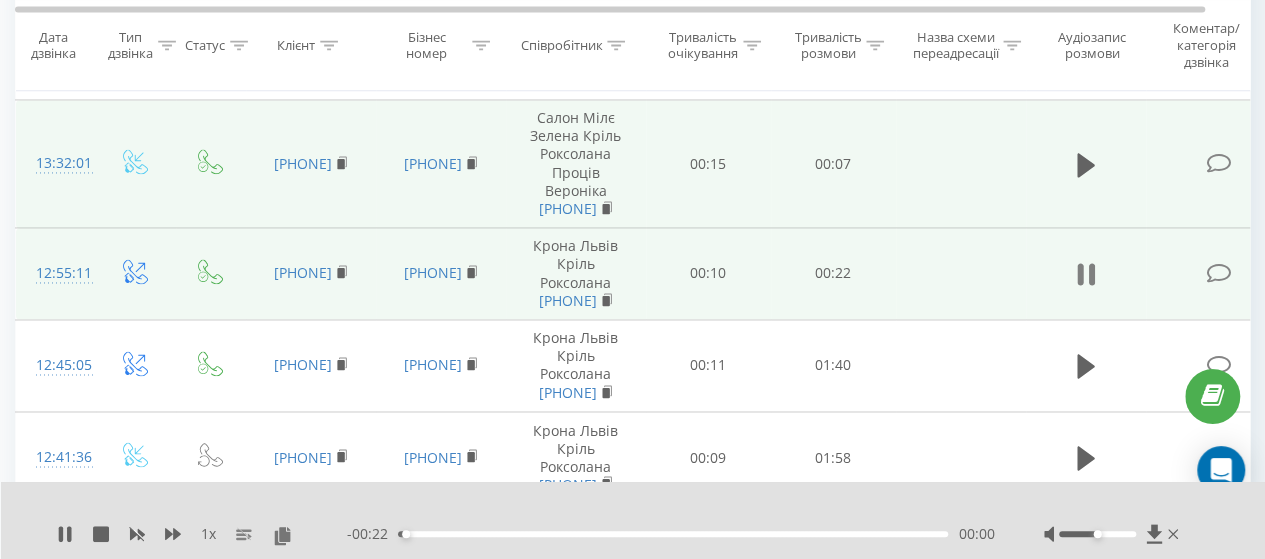 scroll, scrollTop: 1512, scrollLeft: 0, axis: vertical 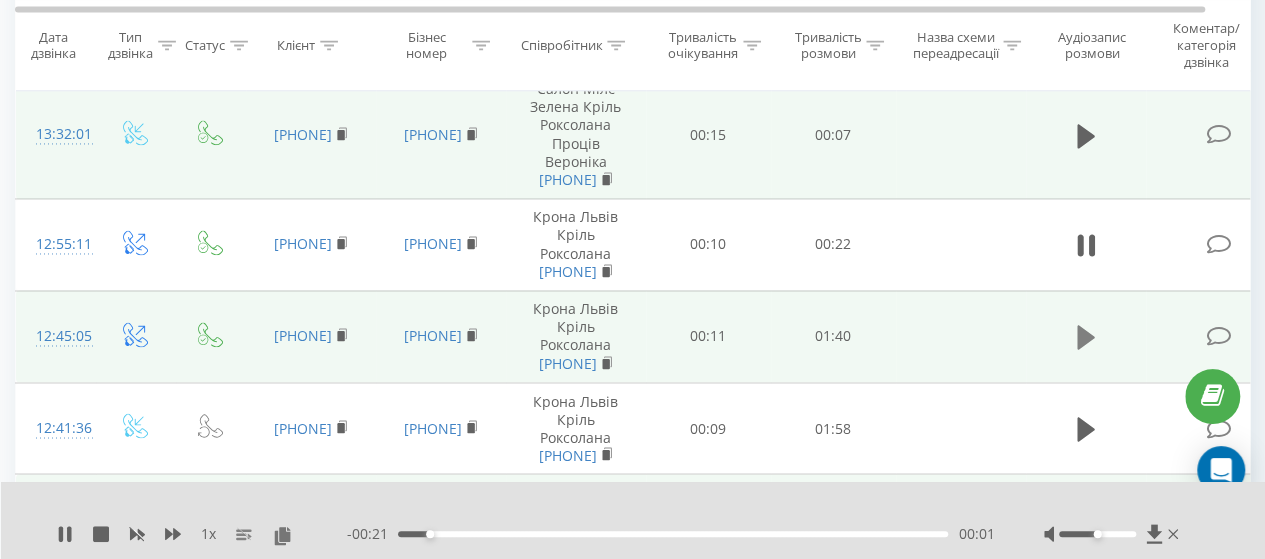 click 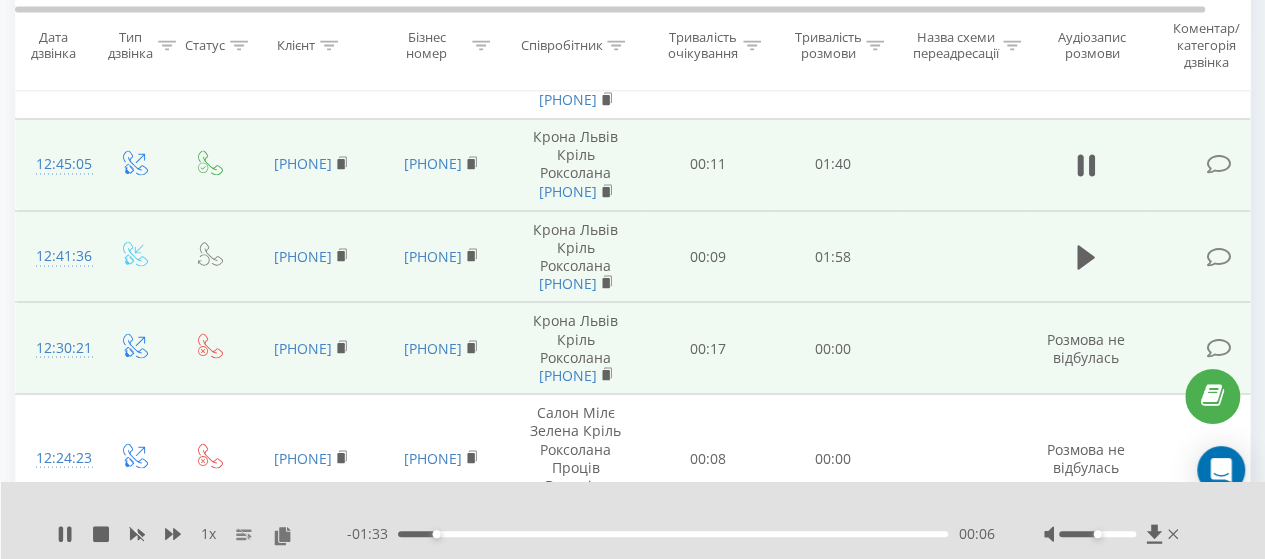 scroll, scrollTop: 1712, scrollLeft: 0, axis: vertical 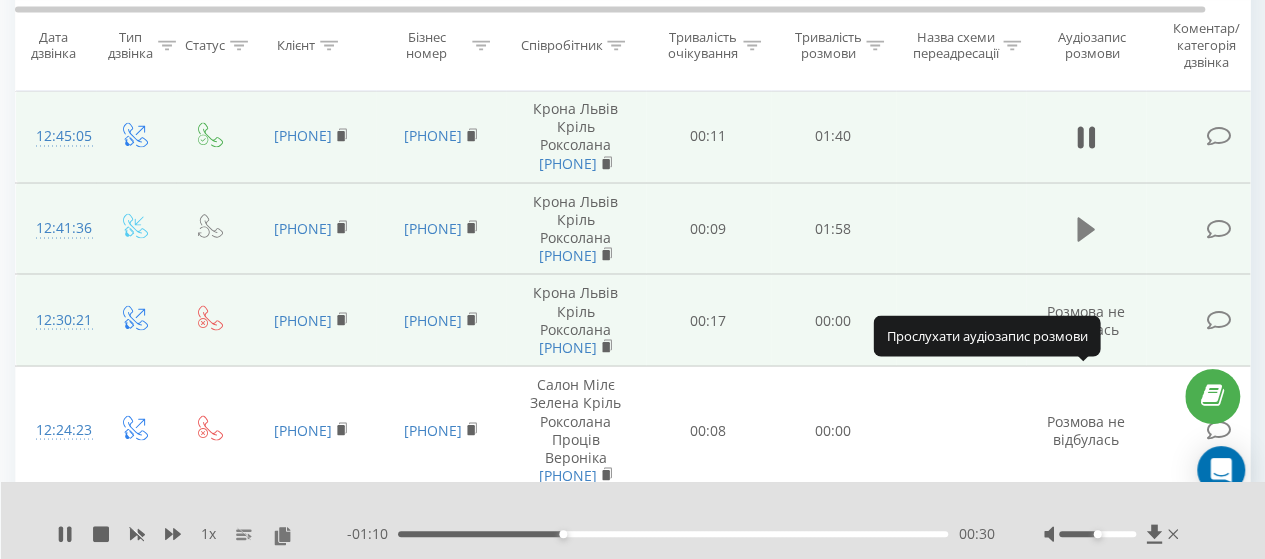 click at bounding box center (1086, 229) 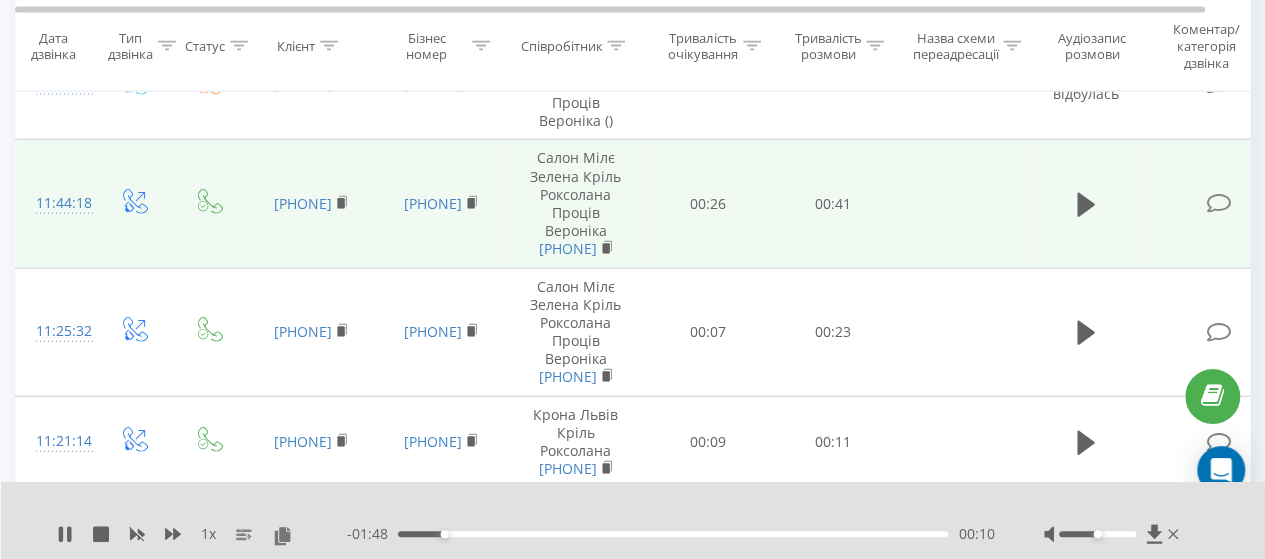 scroll, scrollTop: 2312, scrollLeft: 0, axis: vertical 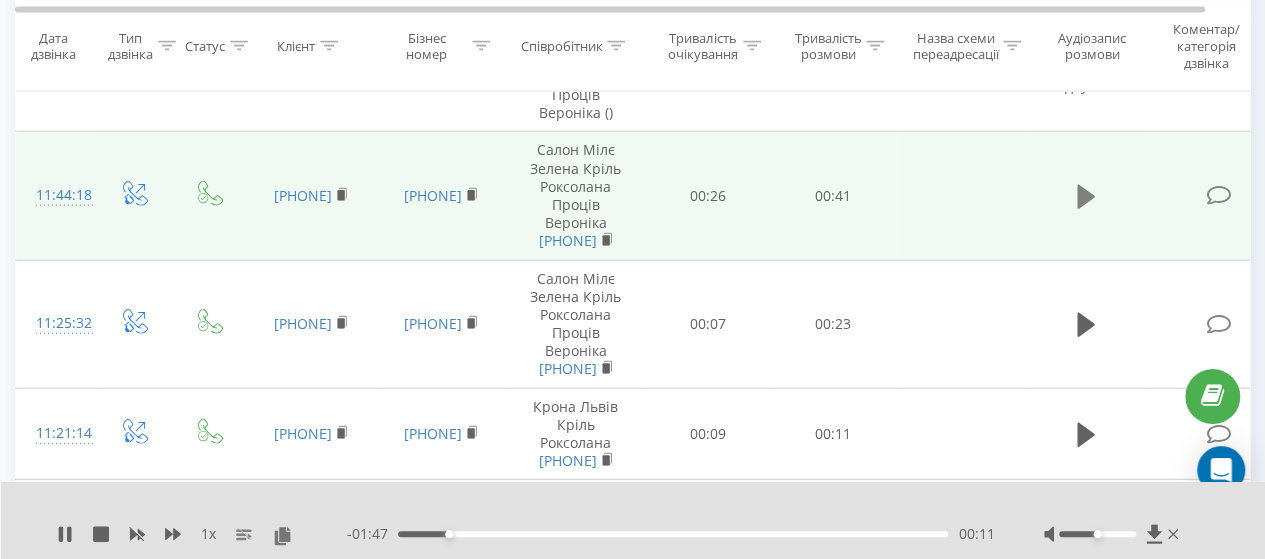 click 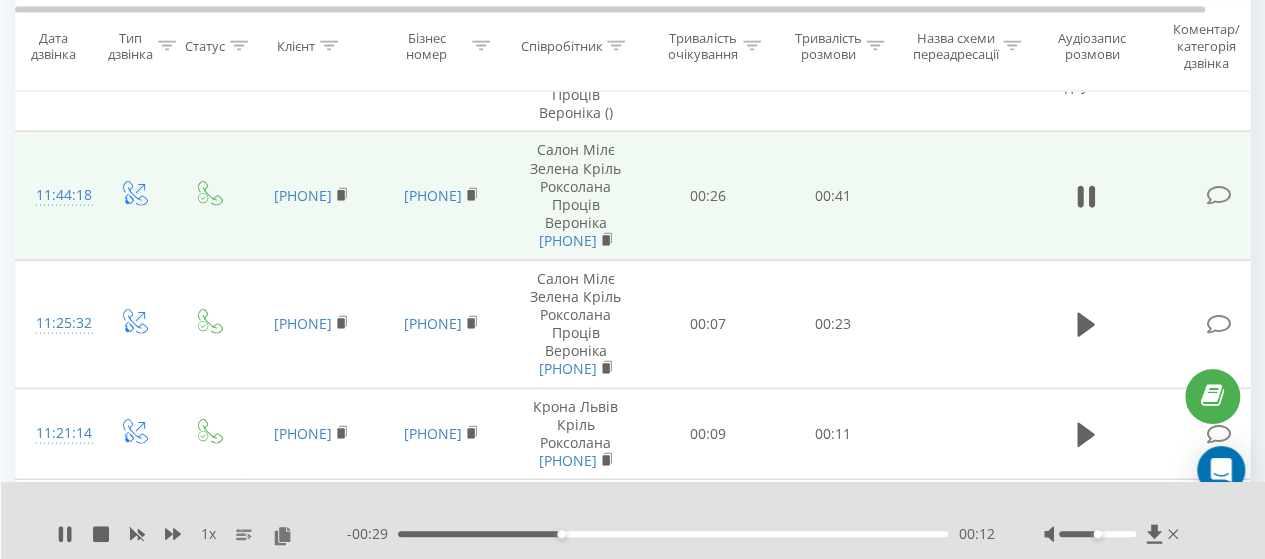 scroll, scrollTop: 2412, scrollLeft: 0, axis: vertical 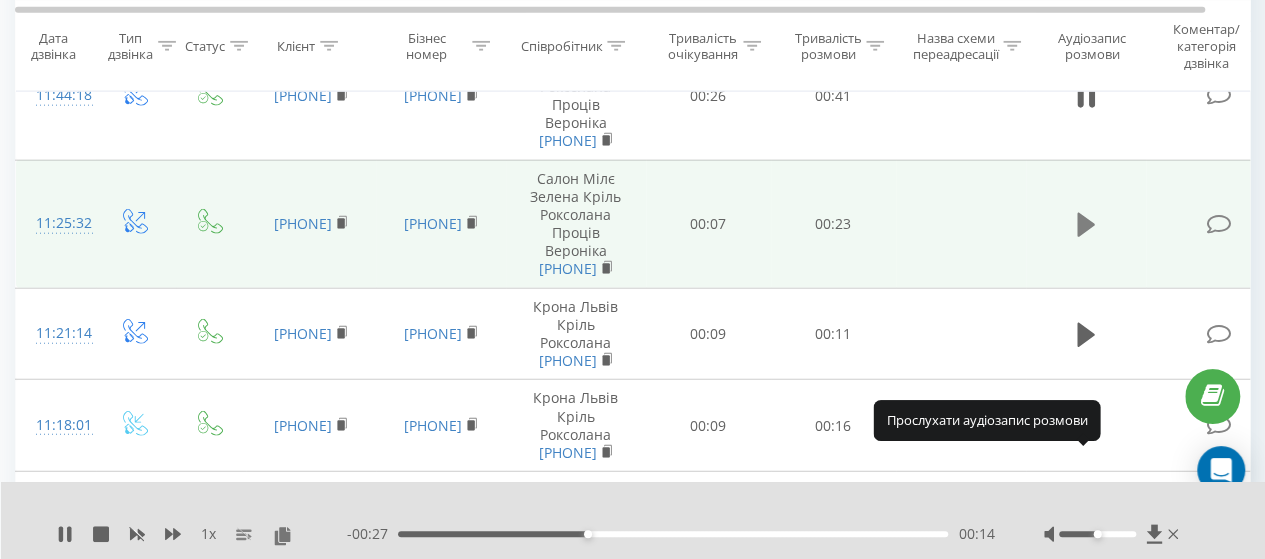 click 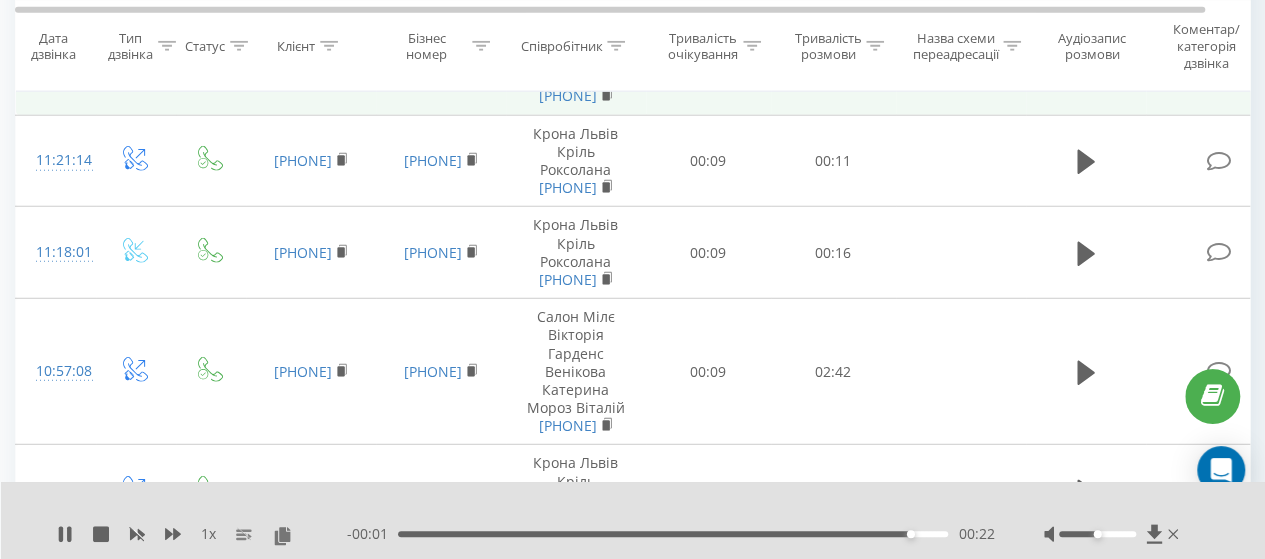 scroll, scrollTop: 2612, scrollLeft: 0, axis: vertical 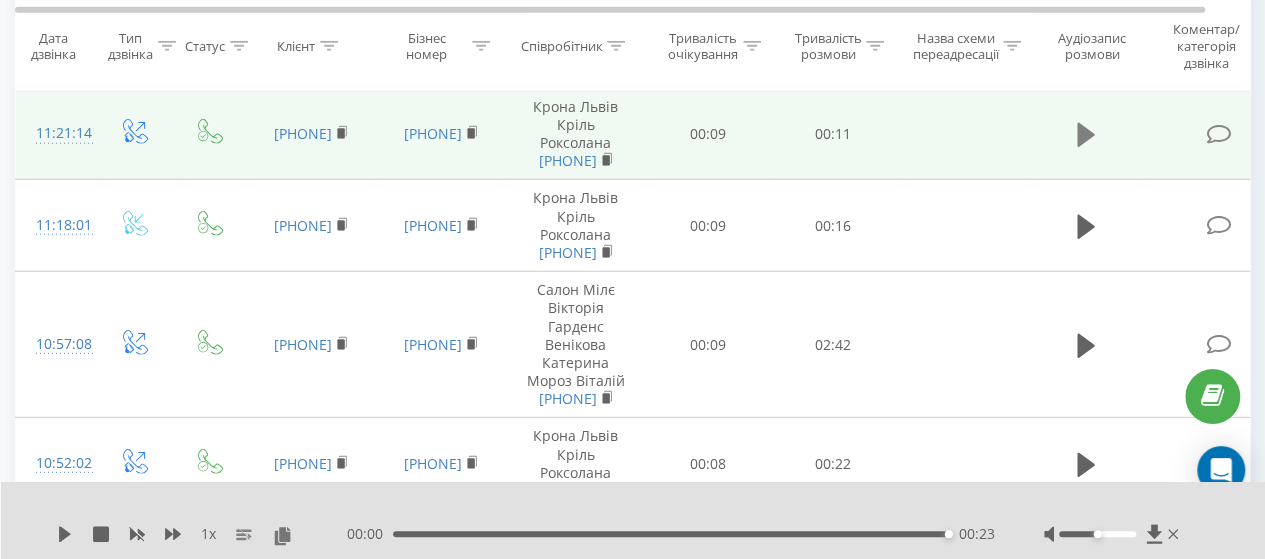 click 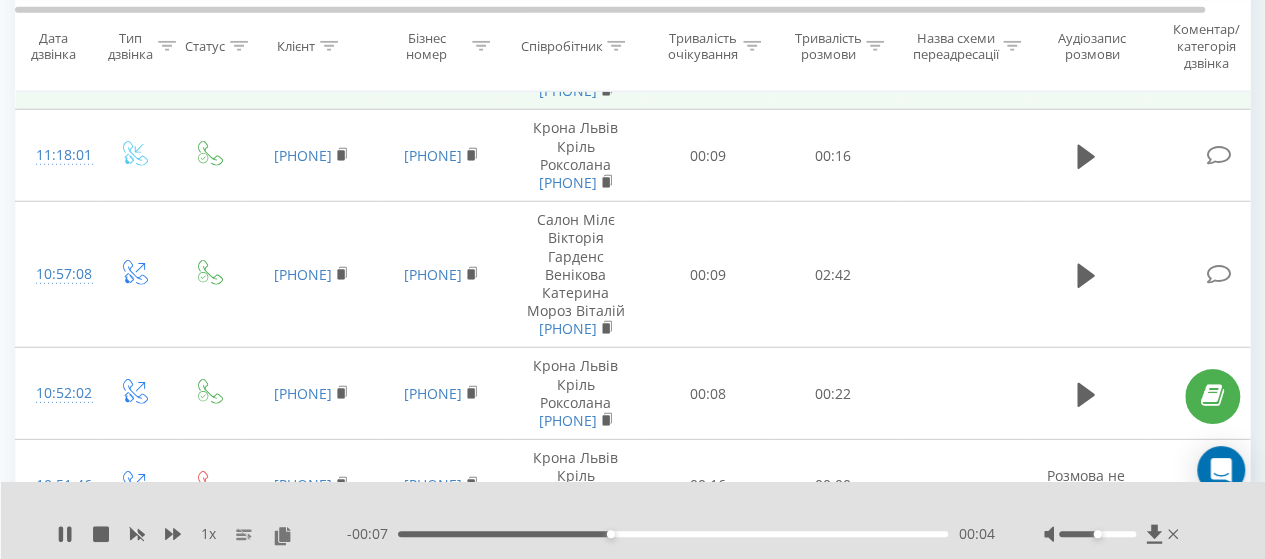 scroll, scrollTop: 2712, scrollLeft: 0, axis: vertical 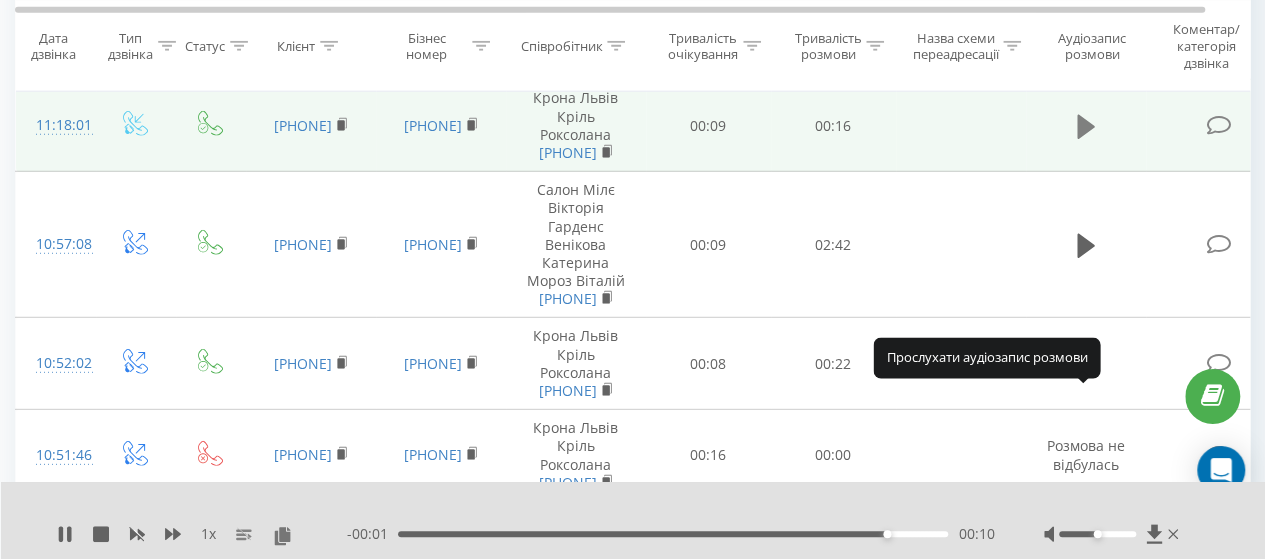 click 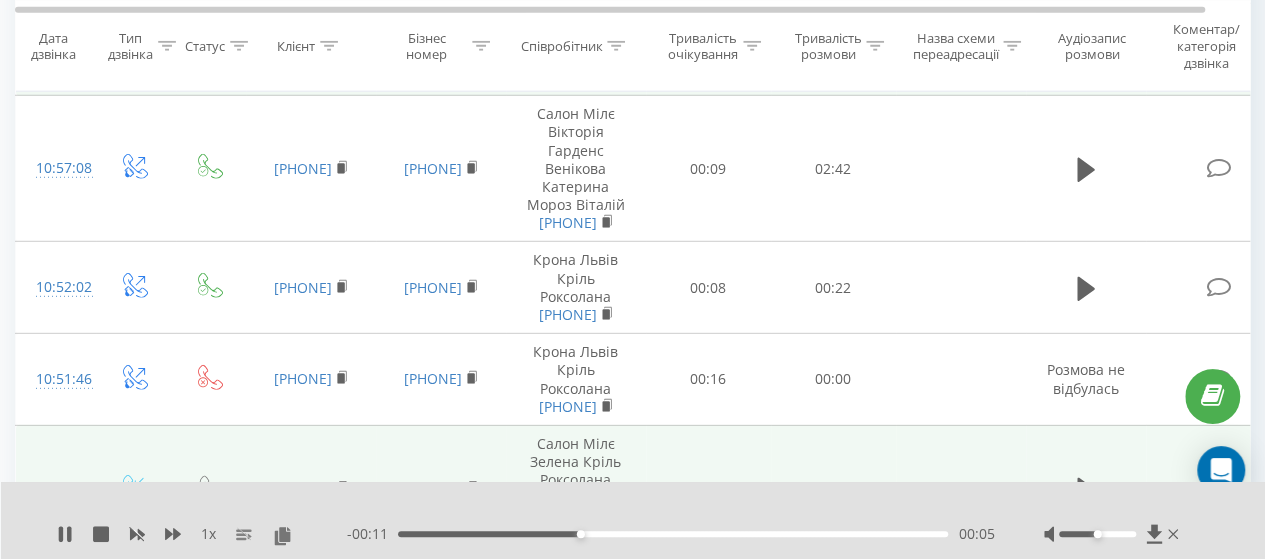 scroll, scrollTop: 2812, scrollLeft: 0, axis: vertical 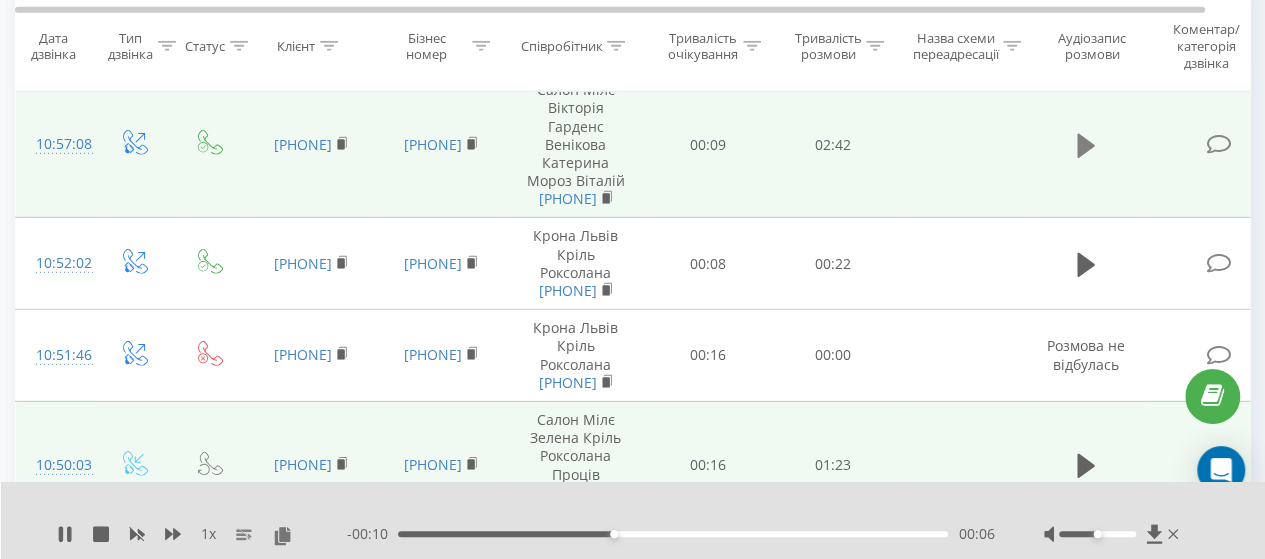 click 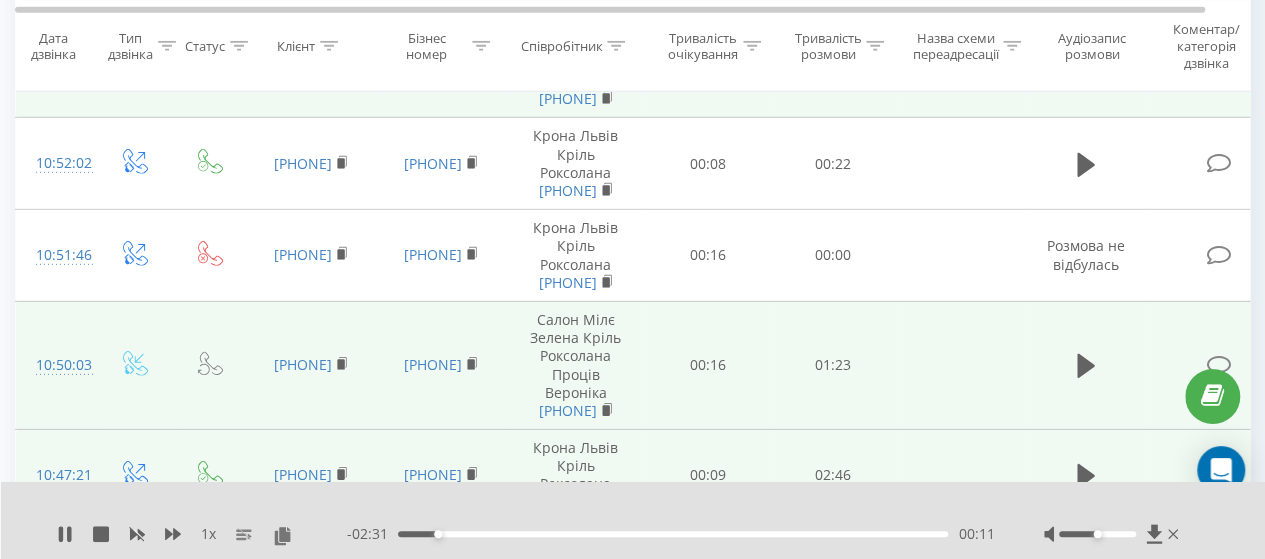 scroll, scrollTop: 3012, scrollLeft: 0, axis: vertical 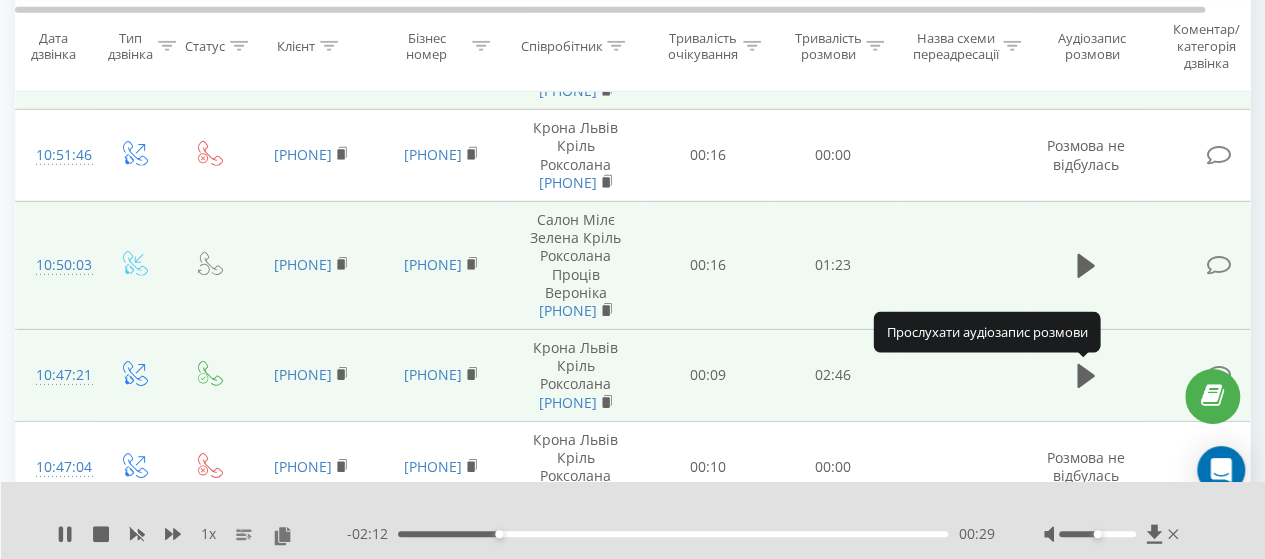 click 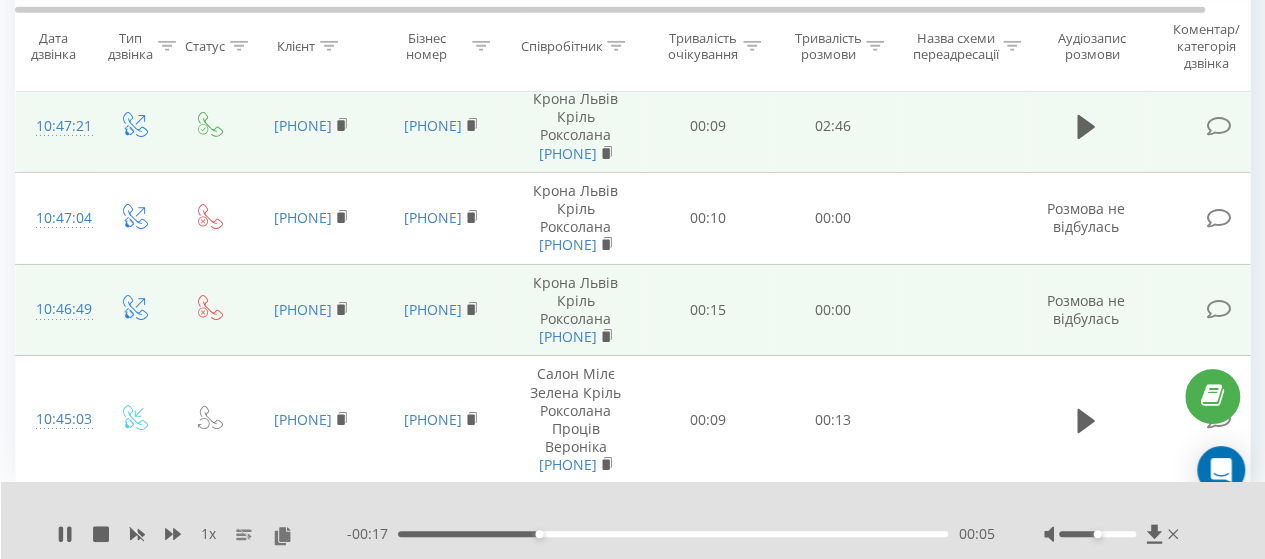 scroll, scrollTop: 3312, scrollLeft: 0, axis: vertical 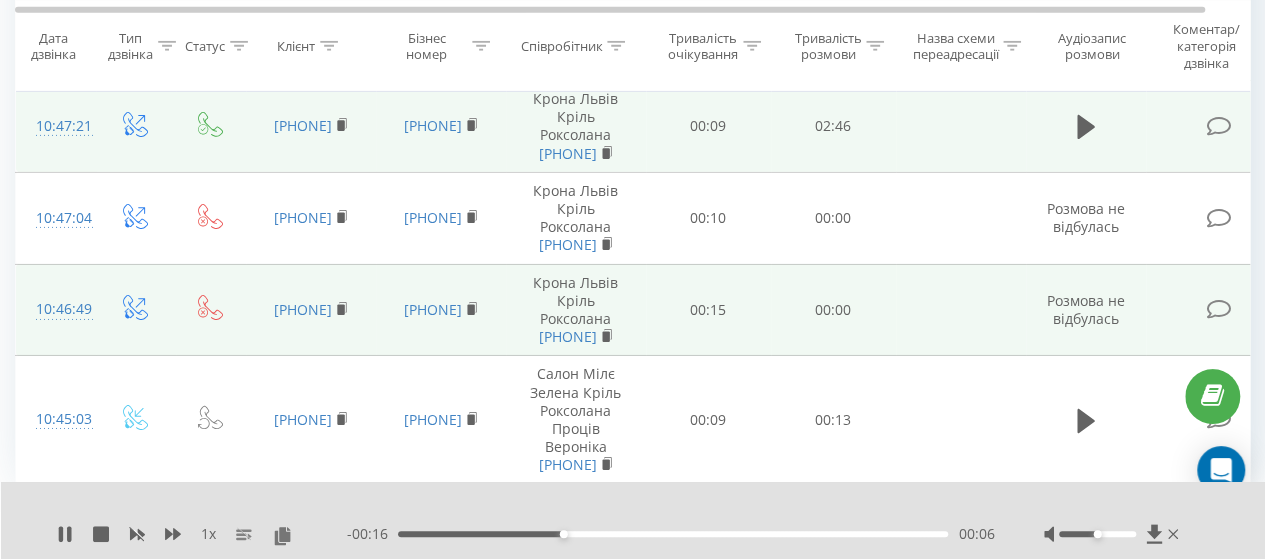 click 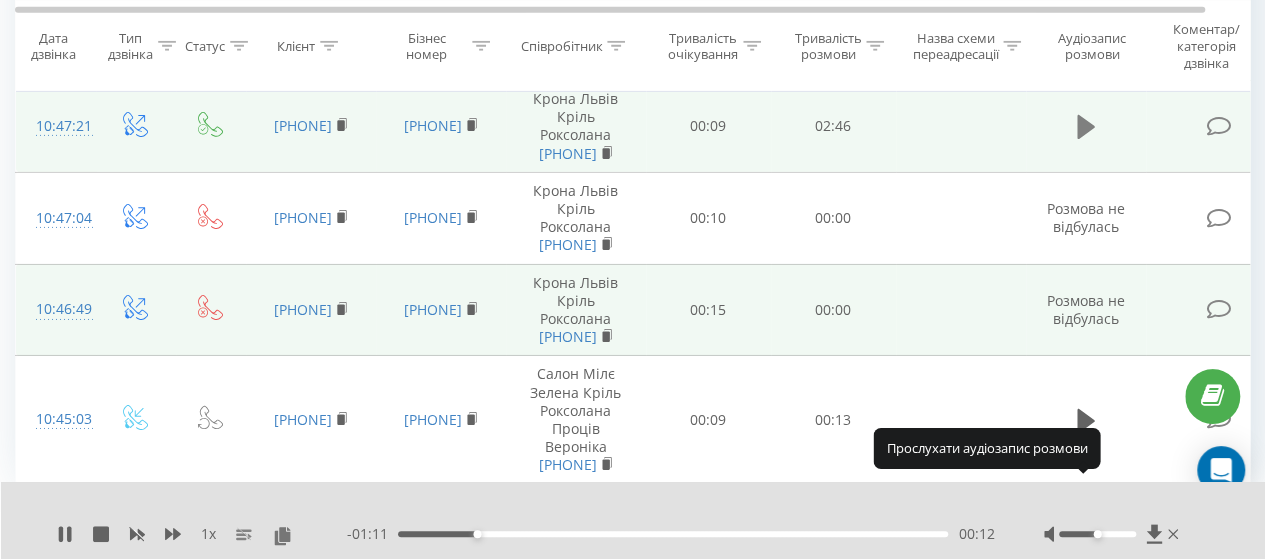 click 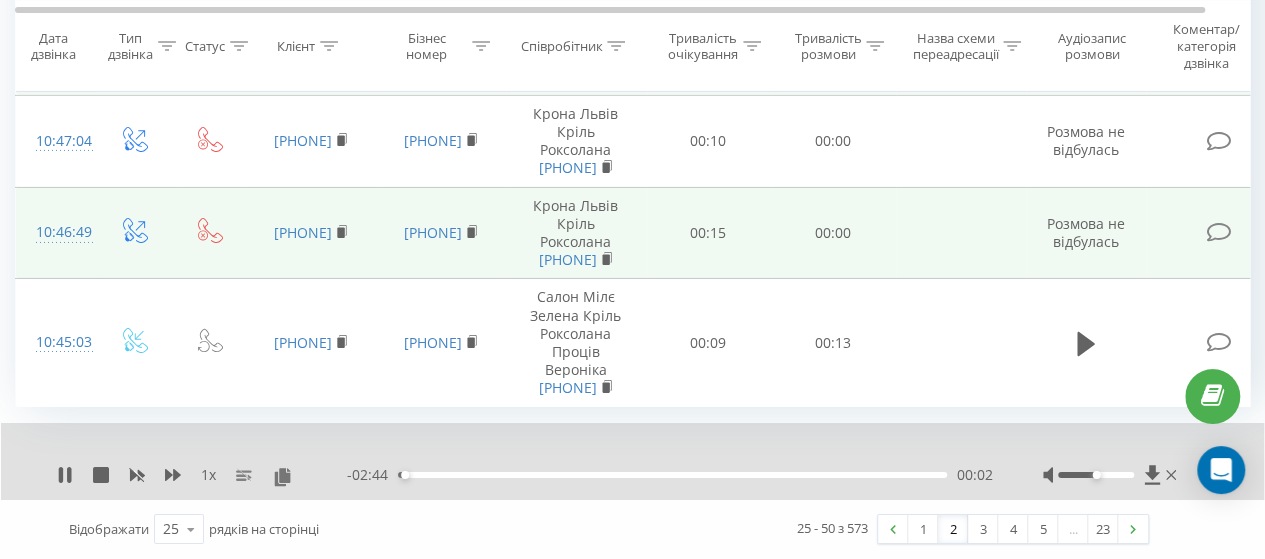scroll, scrollTop: 3689, scrollLeft: 0, axis: vertical 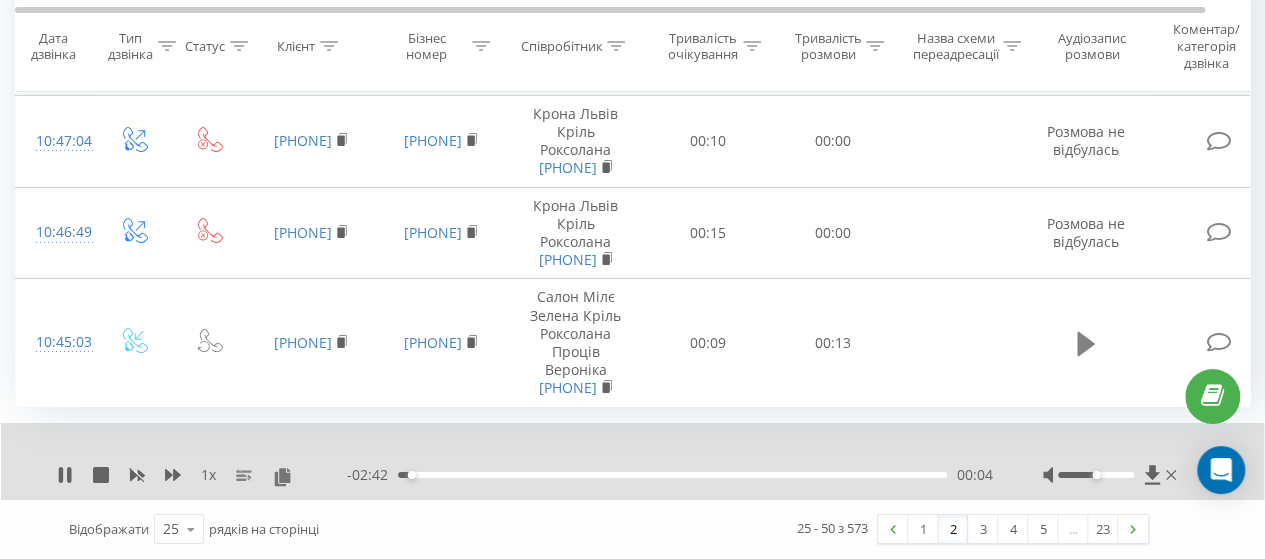 click 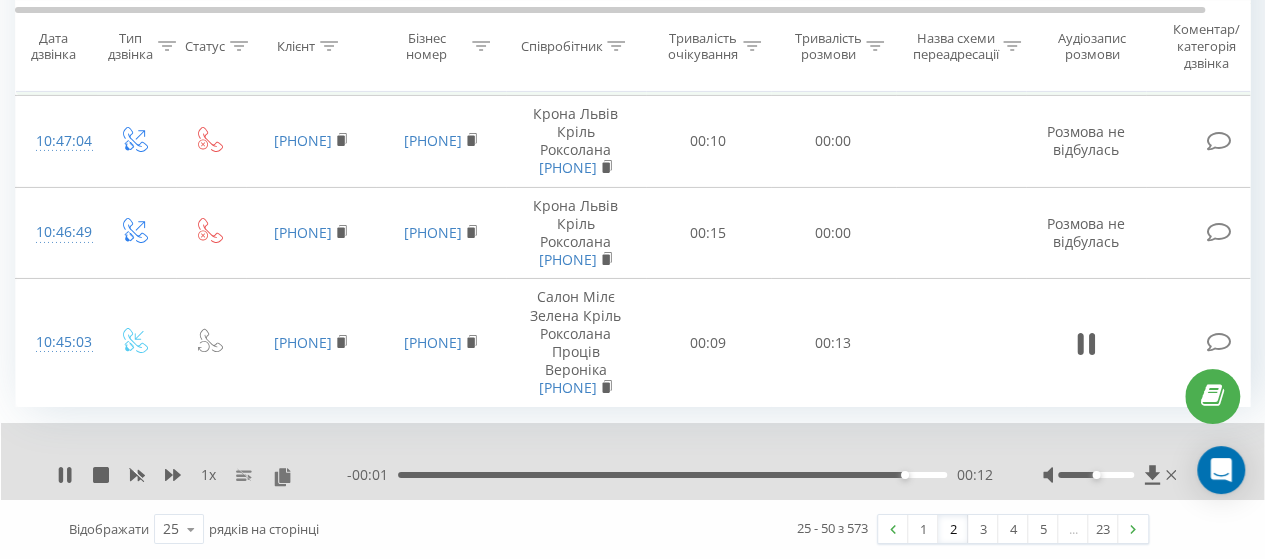 scroll, scrollTop: 3766, scrollLeft: 0, axis: vertical 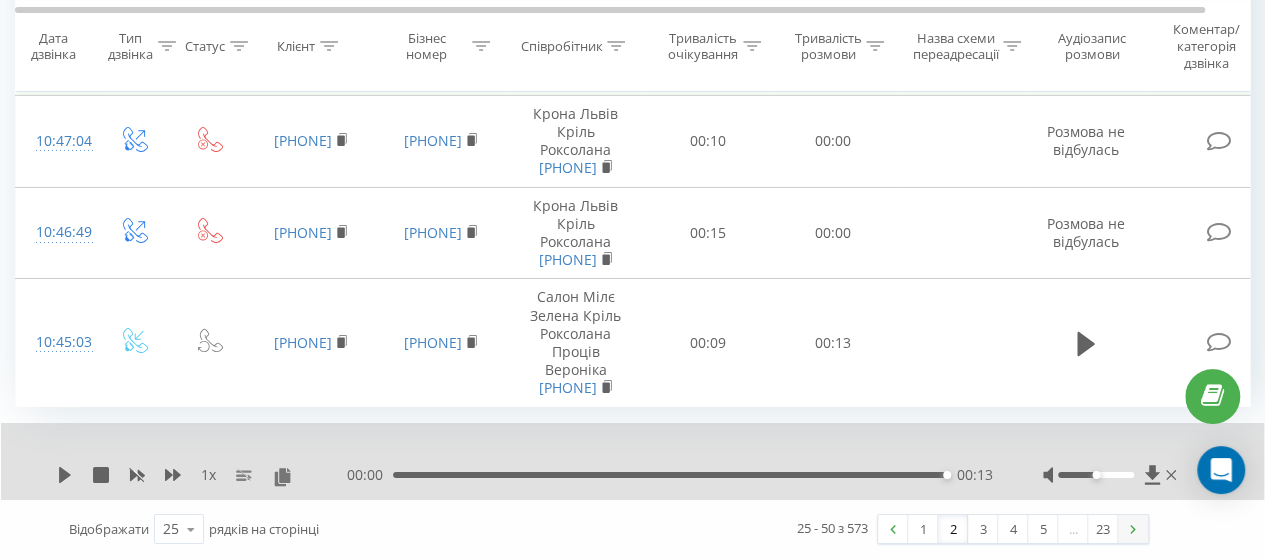 click at bounding box center (1133, 529) 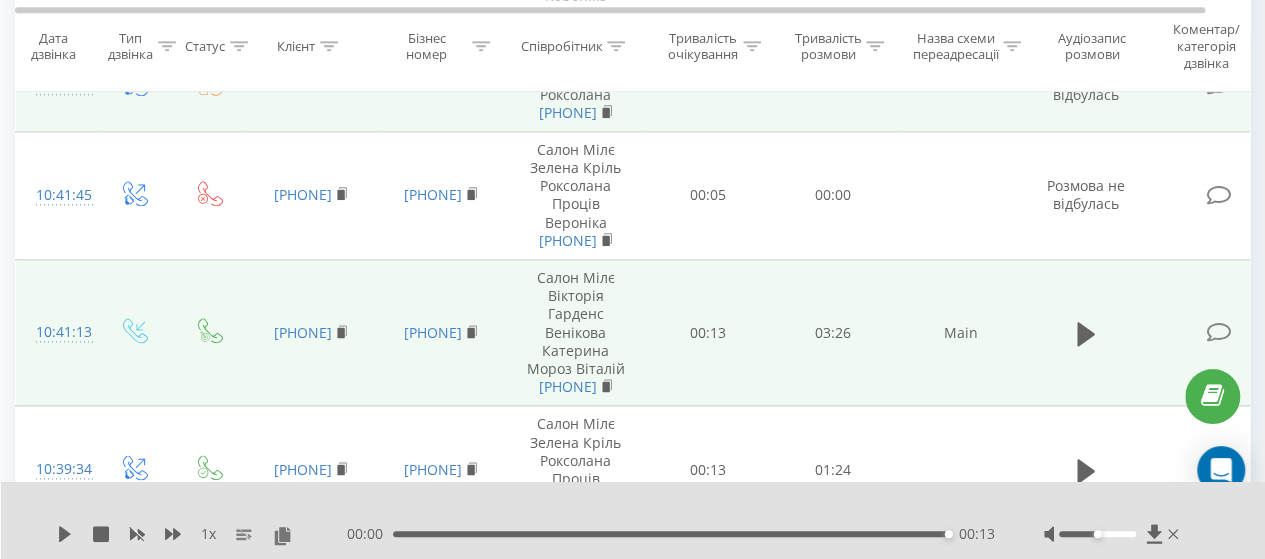scroll, scrollTop: 1112, scrollLeft: 0, axis: vertical 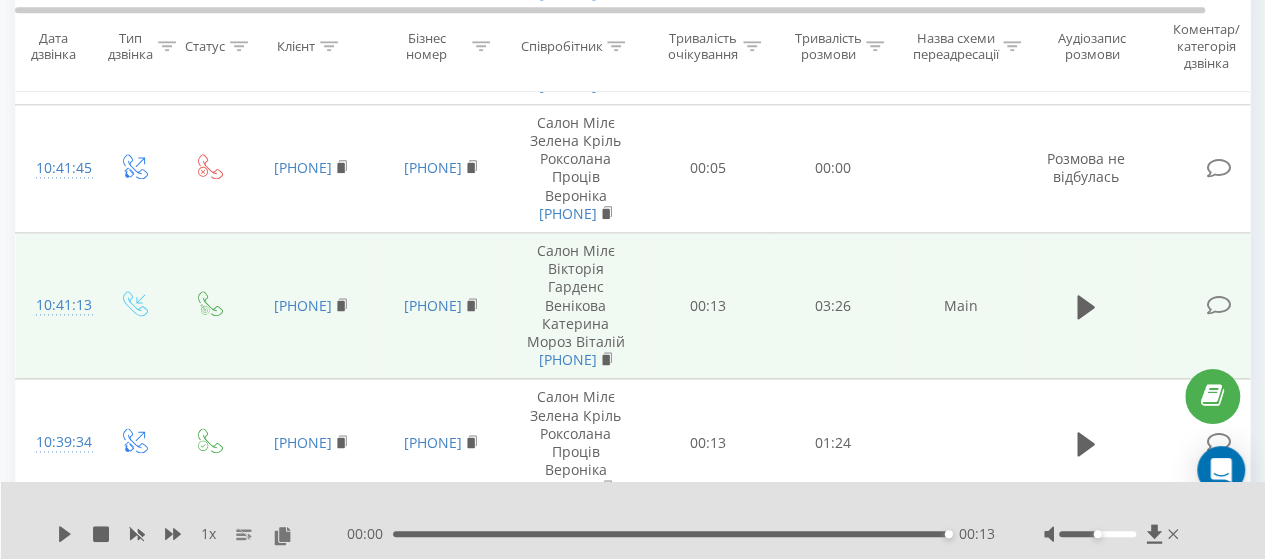 click at bounding box center (1086, 306) 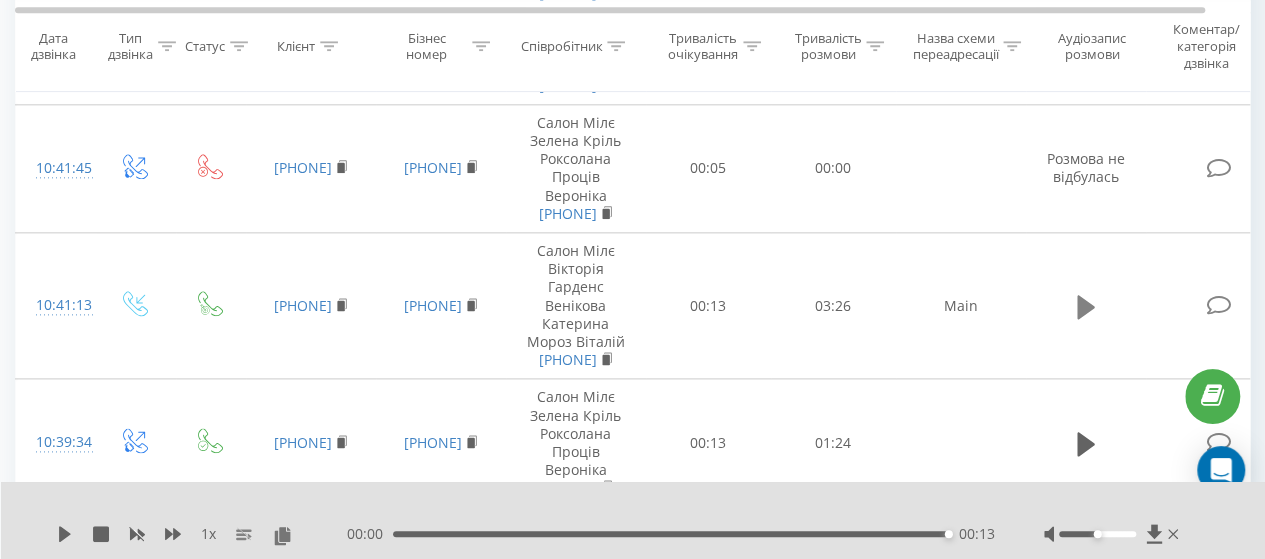 click 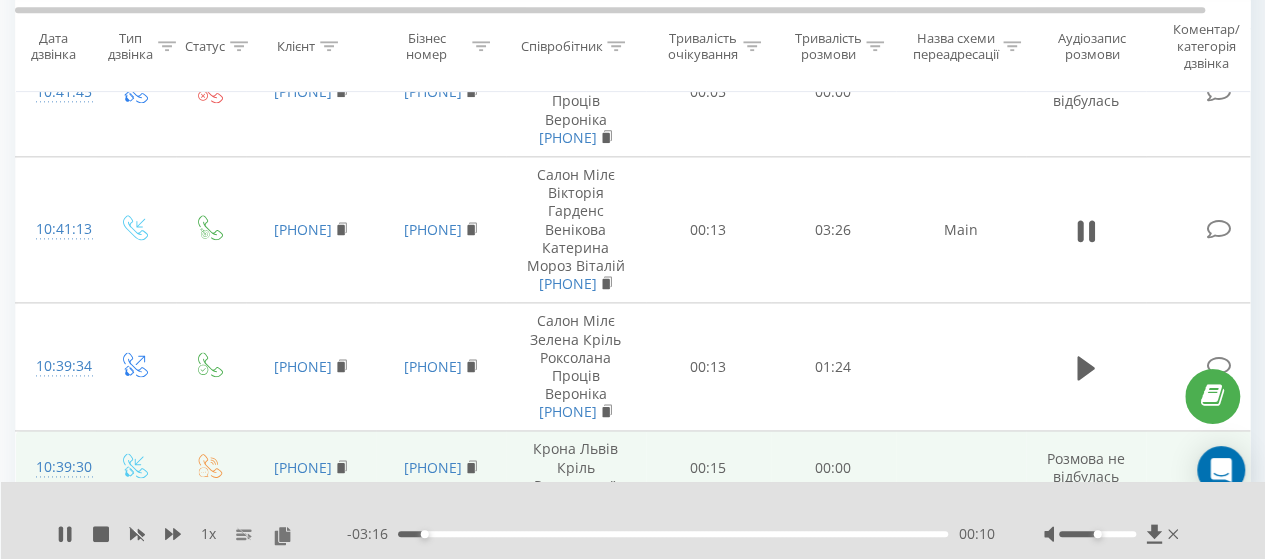 scroll, scrollTop: 1212, scrollLeft: 0, axis: vertical 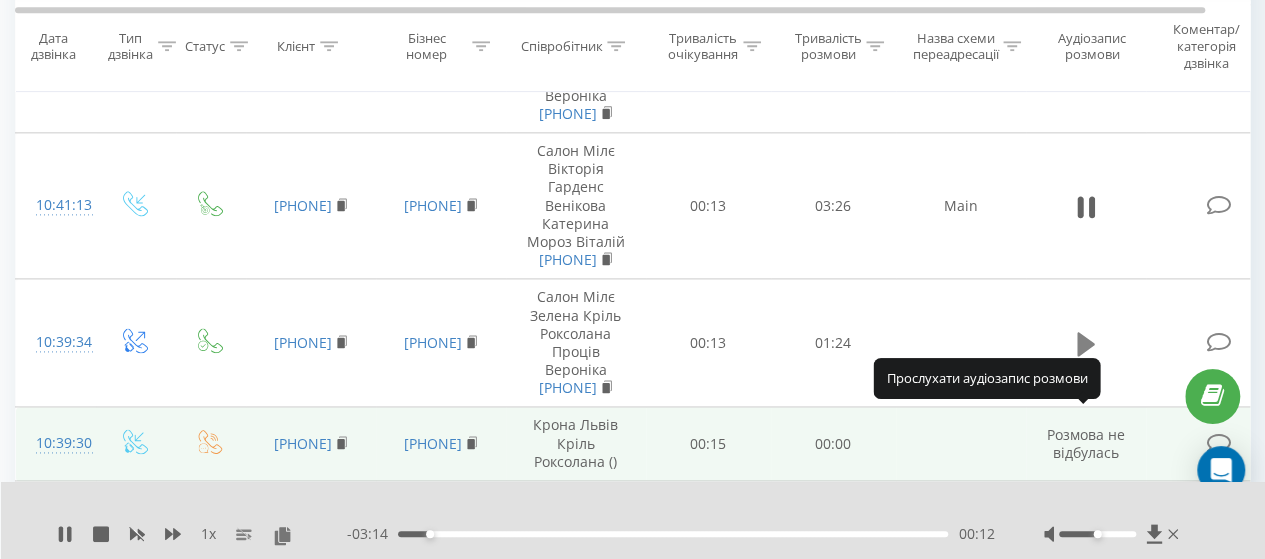 click 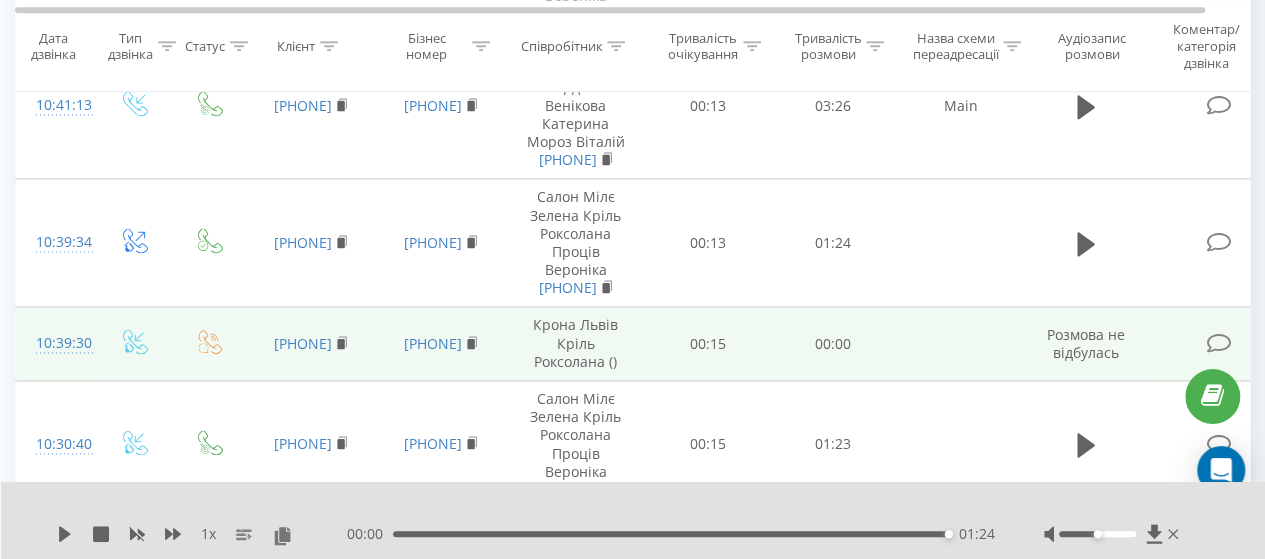 scroll, scrollTop: 1412, scrollLeft: 0, axis: vertical 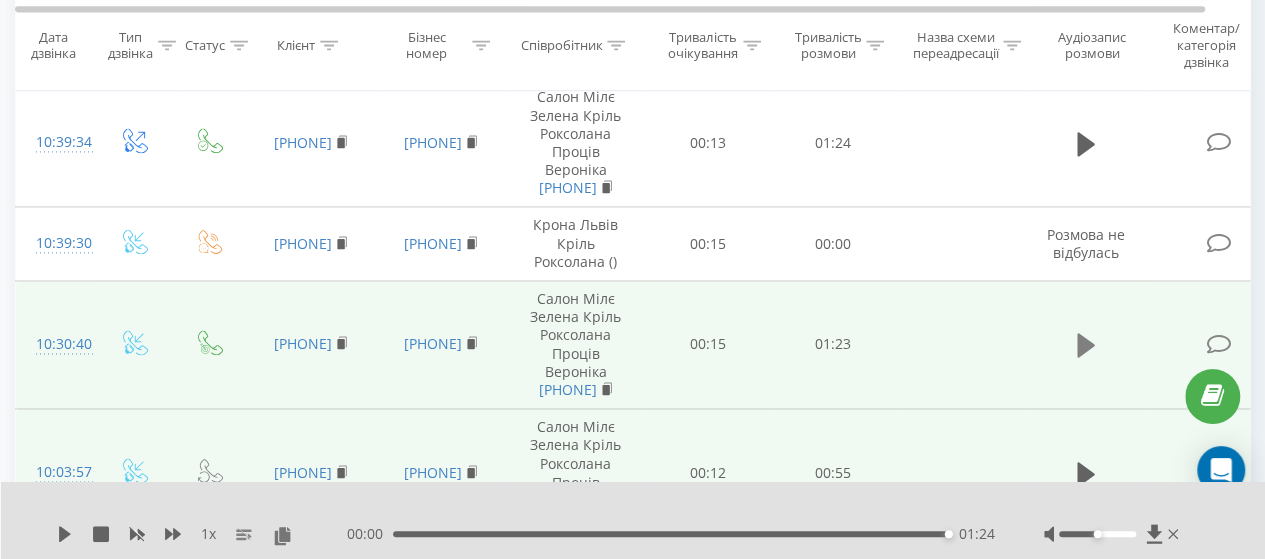 click 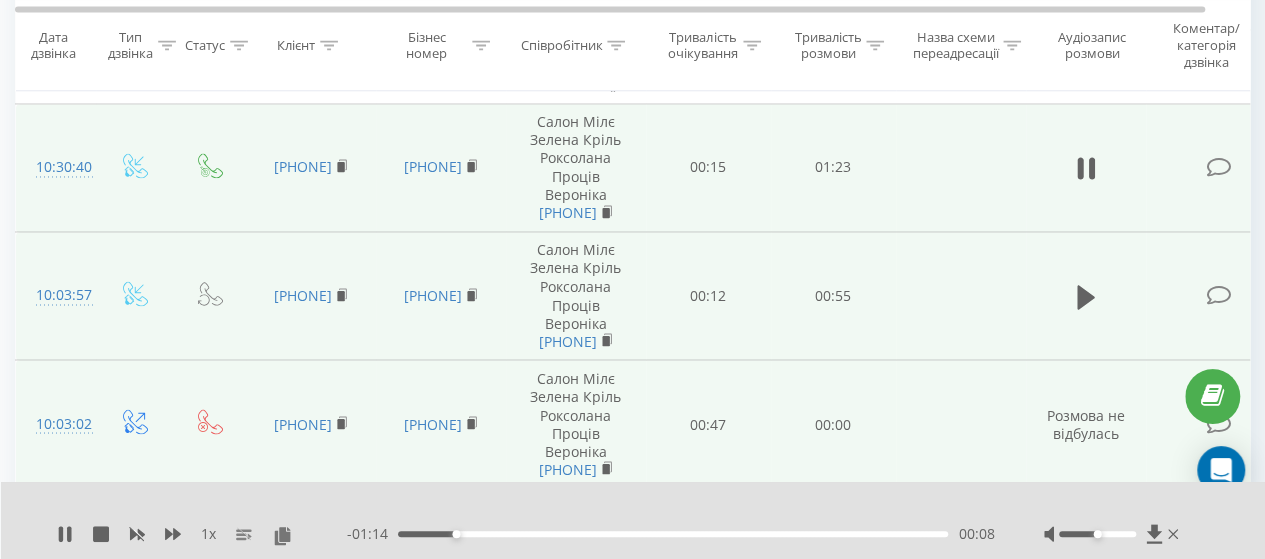 scroll, scrollTop: 1612, scrollLeft: 0, axis: vertical 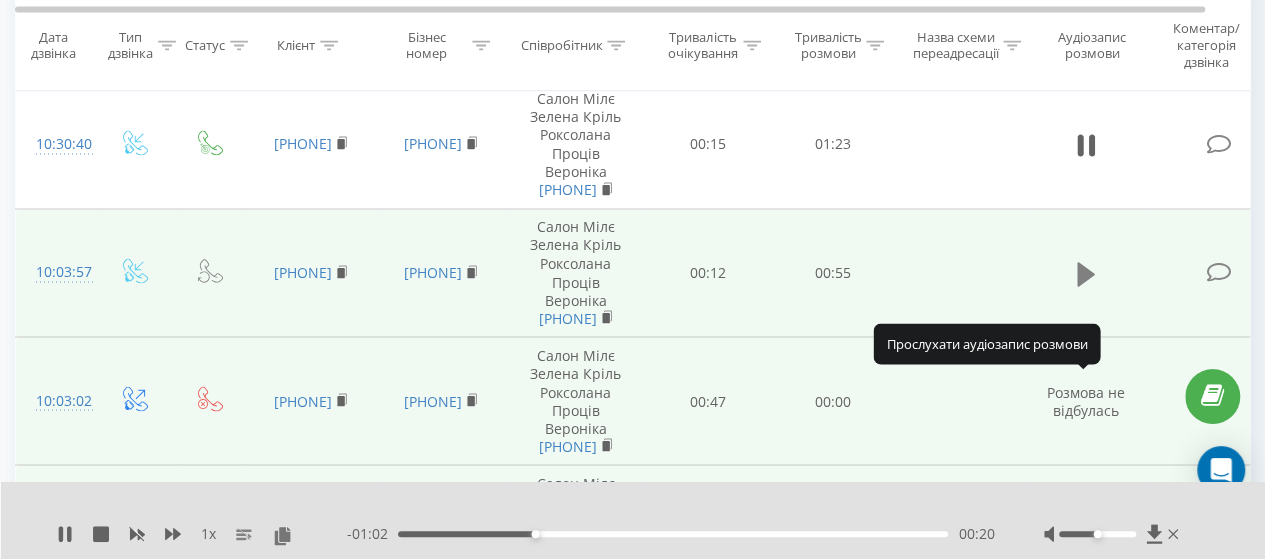 click 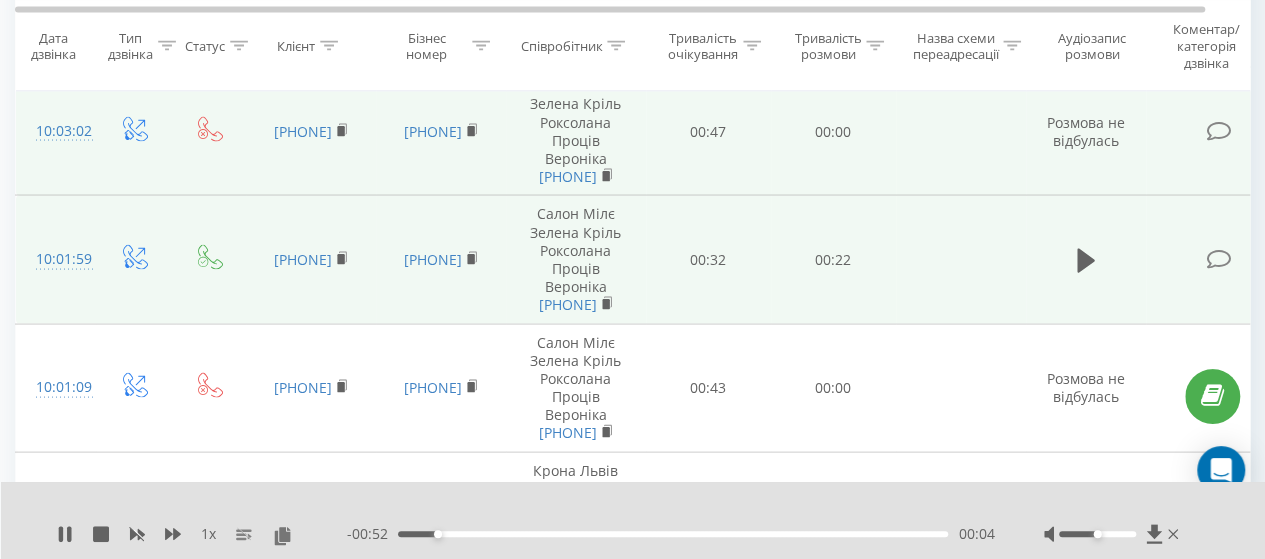 scroll, scrollTop: 1912, scrollLeft: 0, axis: vertical 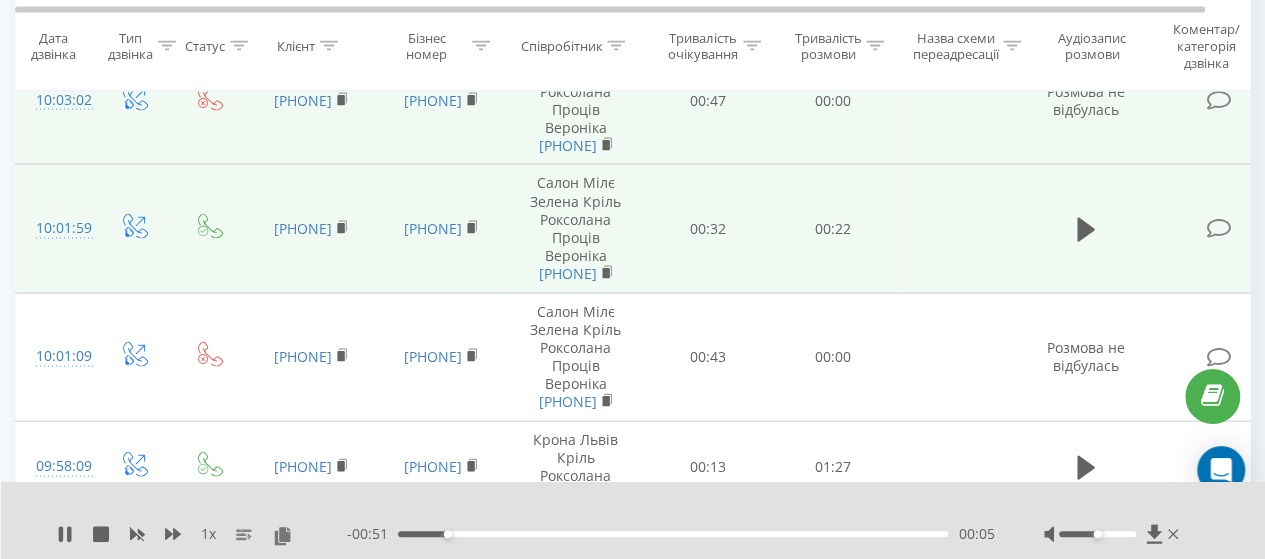 click 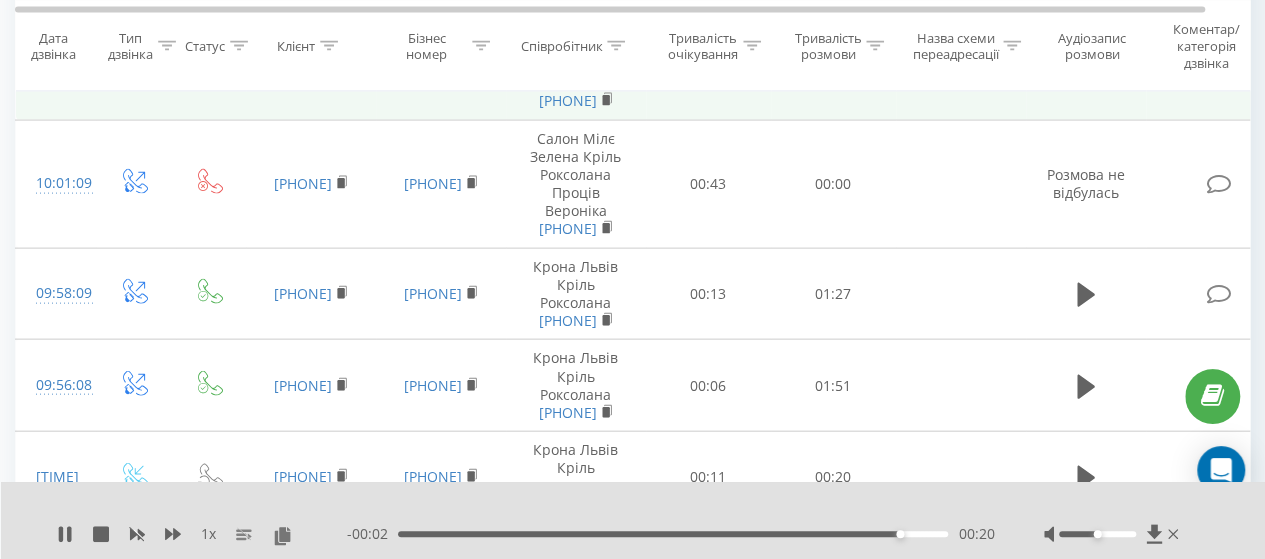 scroll, scrollTop: 2112, scrollLeft: 0, axis: vertical 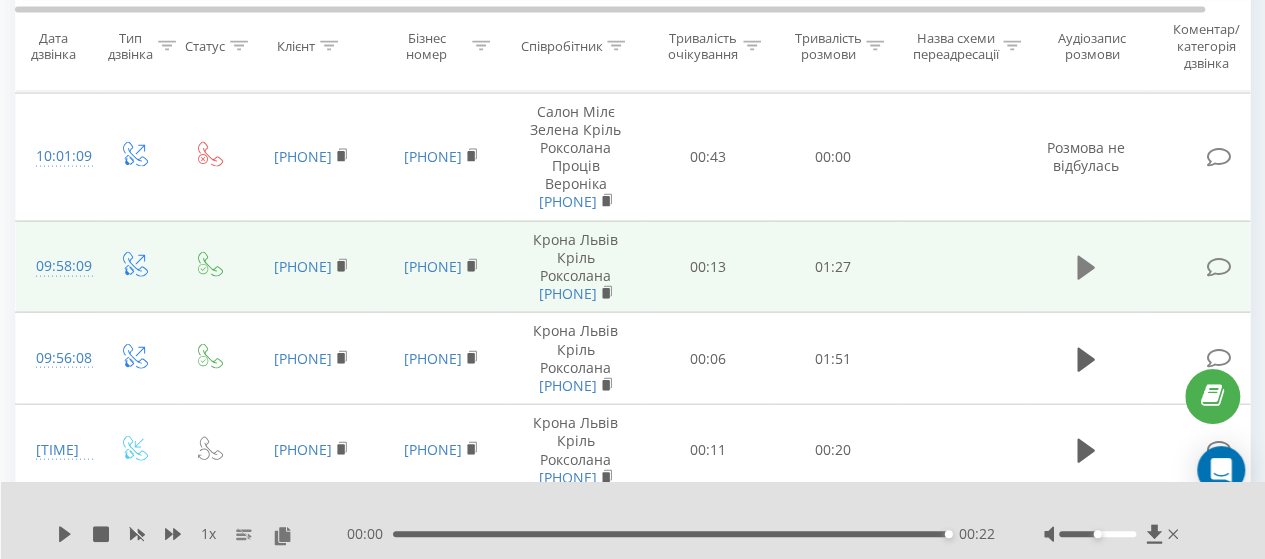 click 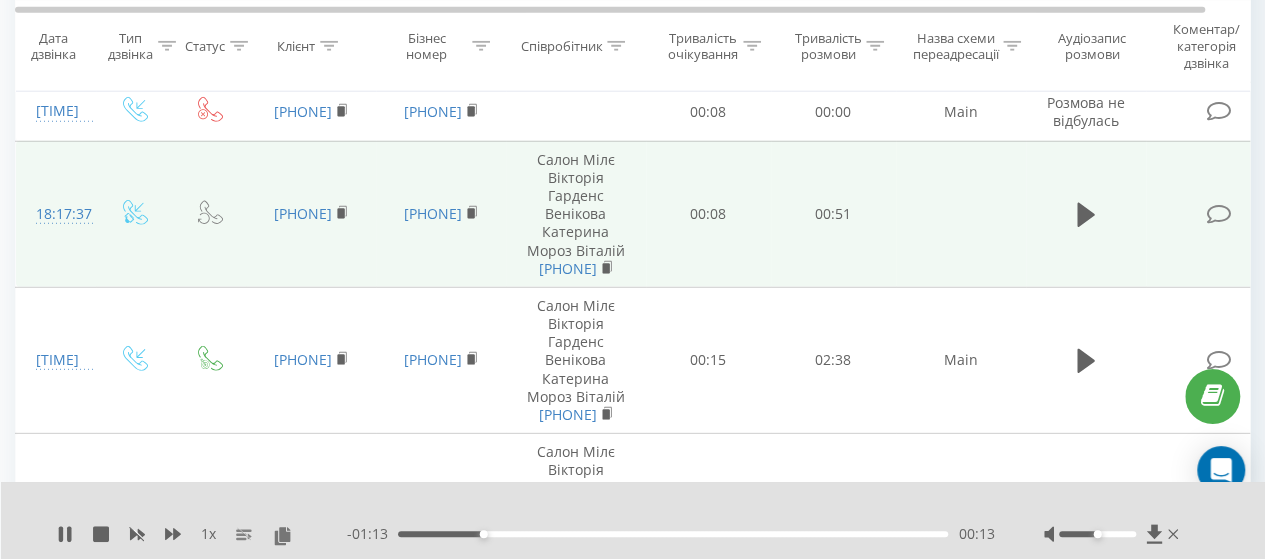 scroll, scrollTop: 2812, scrollLeft: 0, axis: vertical 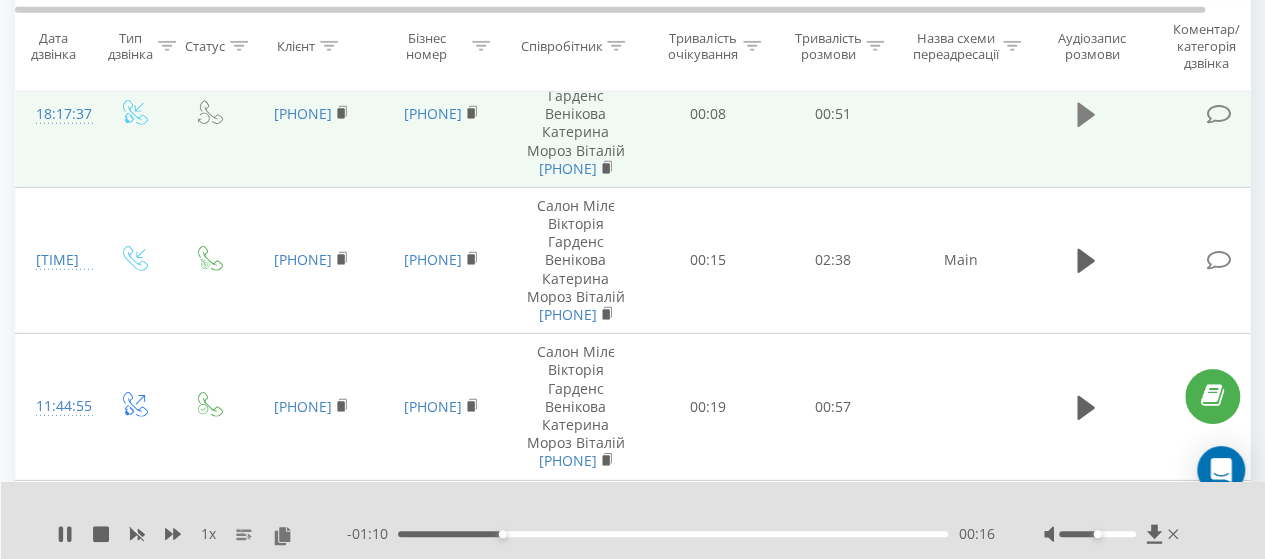 click 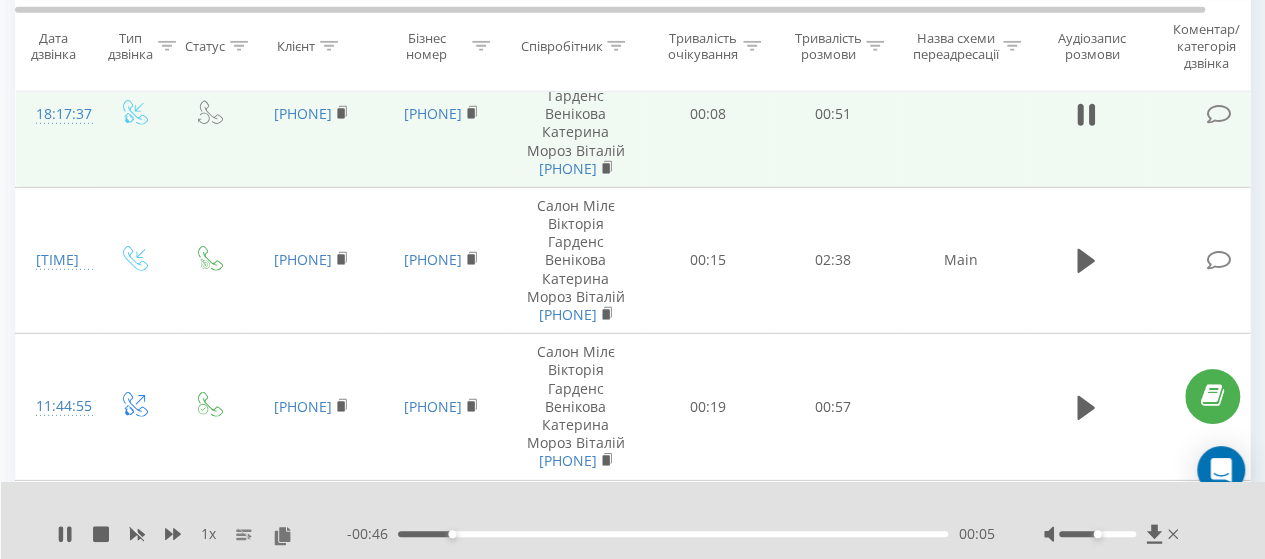 click at bounding box center (1086, -90) 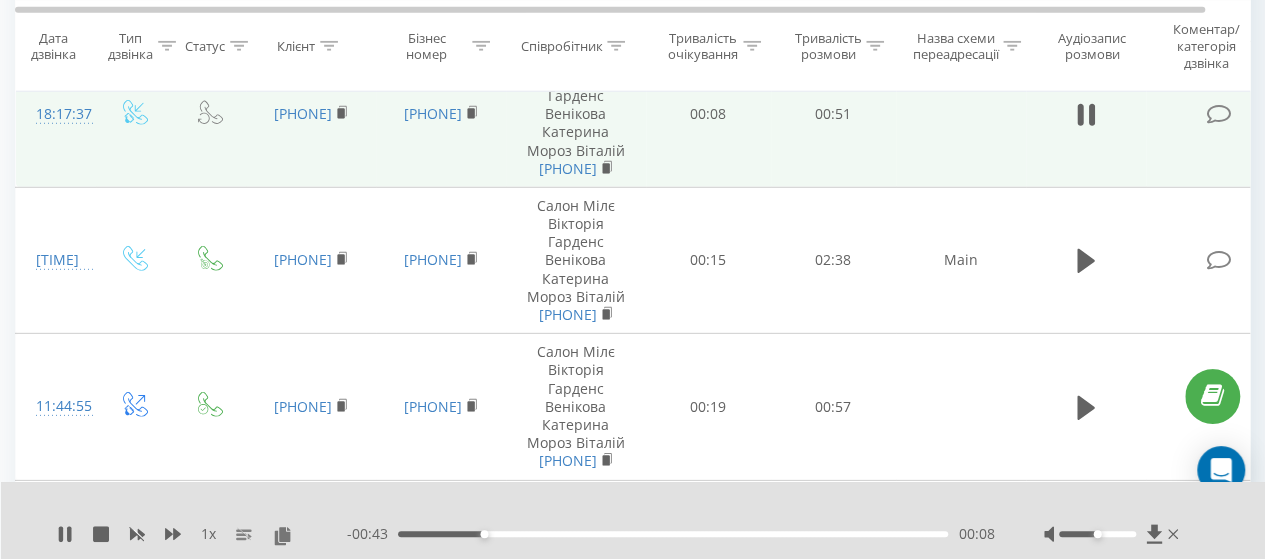 click 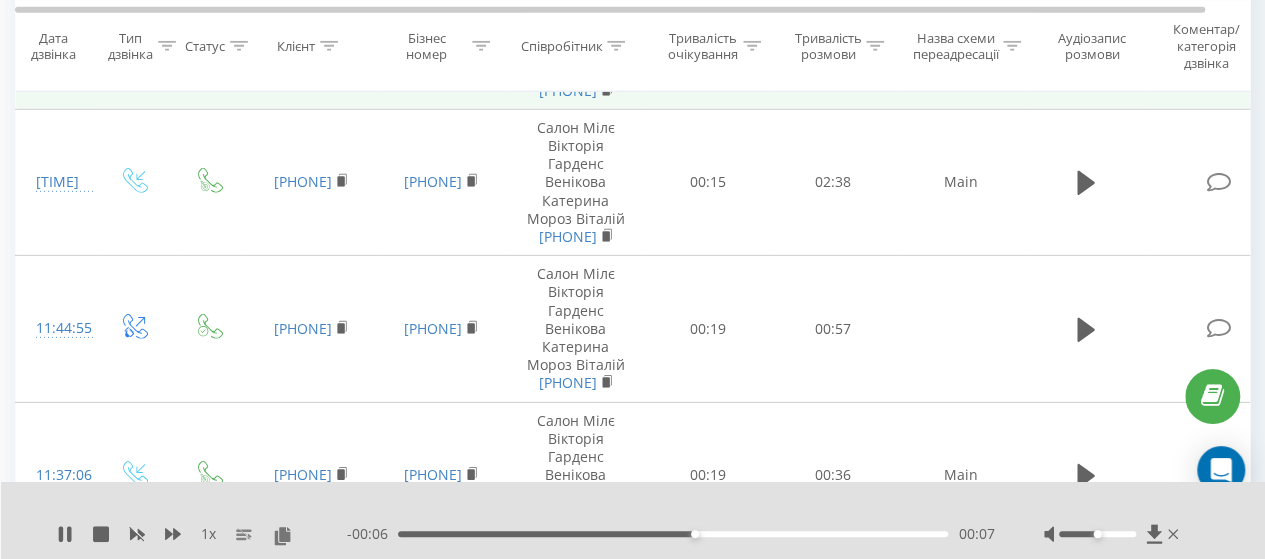 scroll, scrollTop: 2912, scrollLeft: 0, axis: vertical 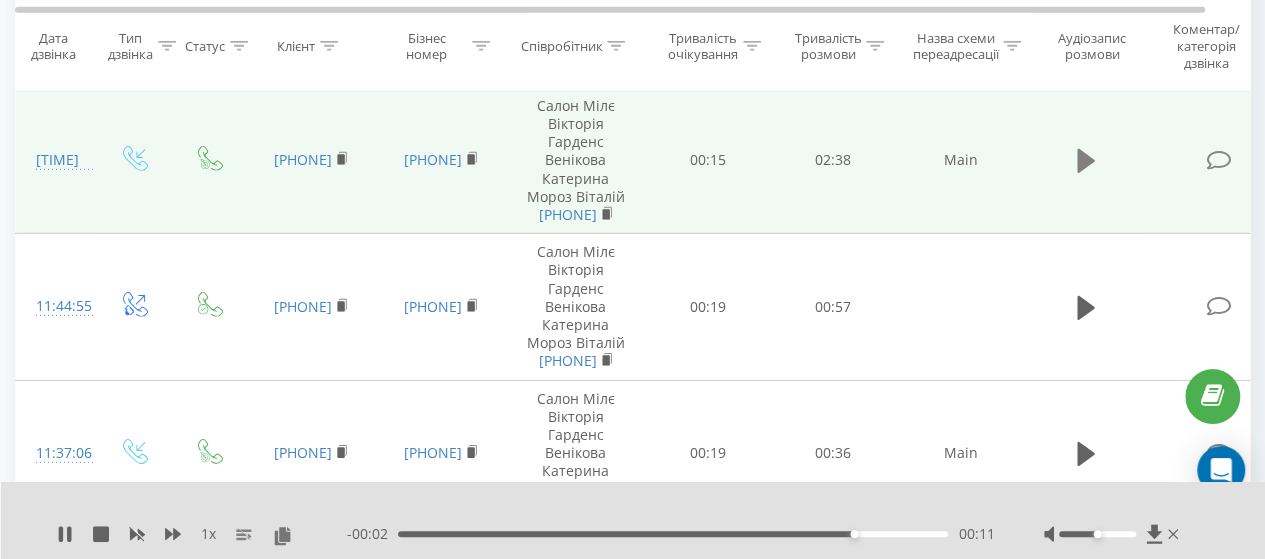 click 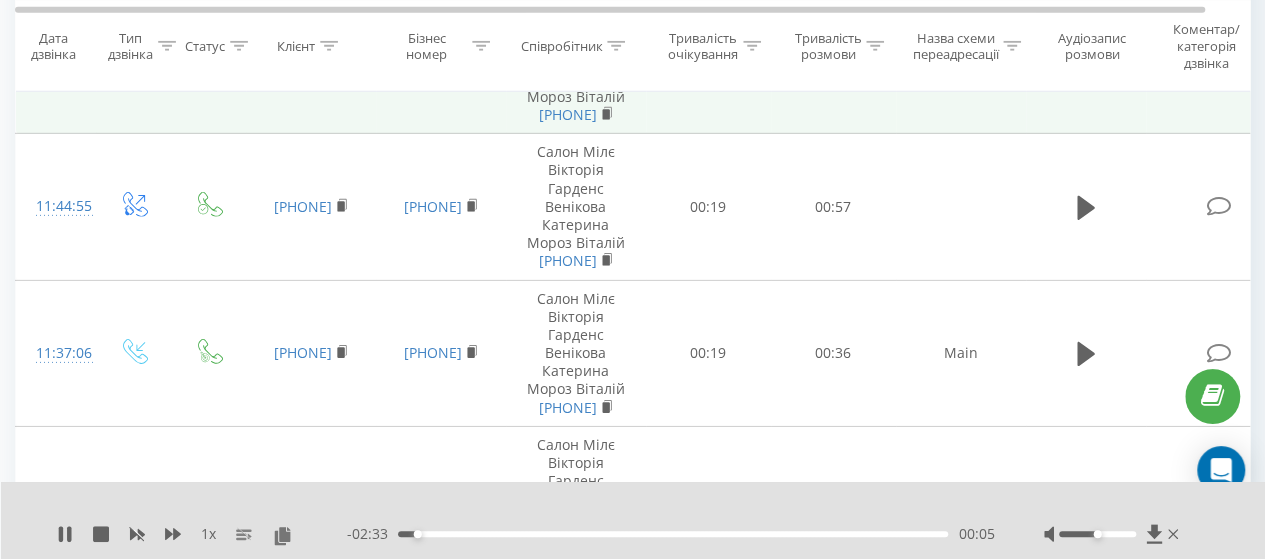 scroll, scrollTop: 3112, scrollLeft: 0, axis: vertical 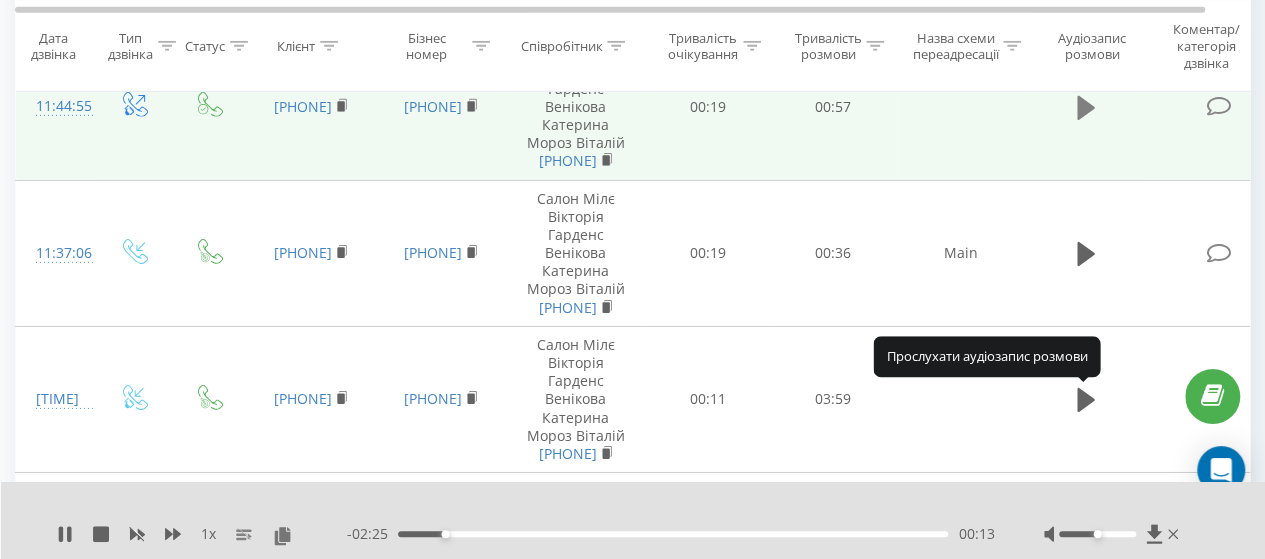 click 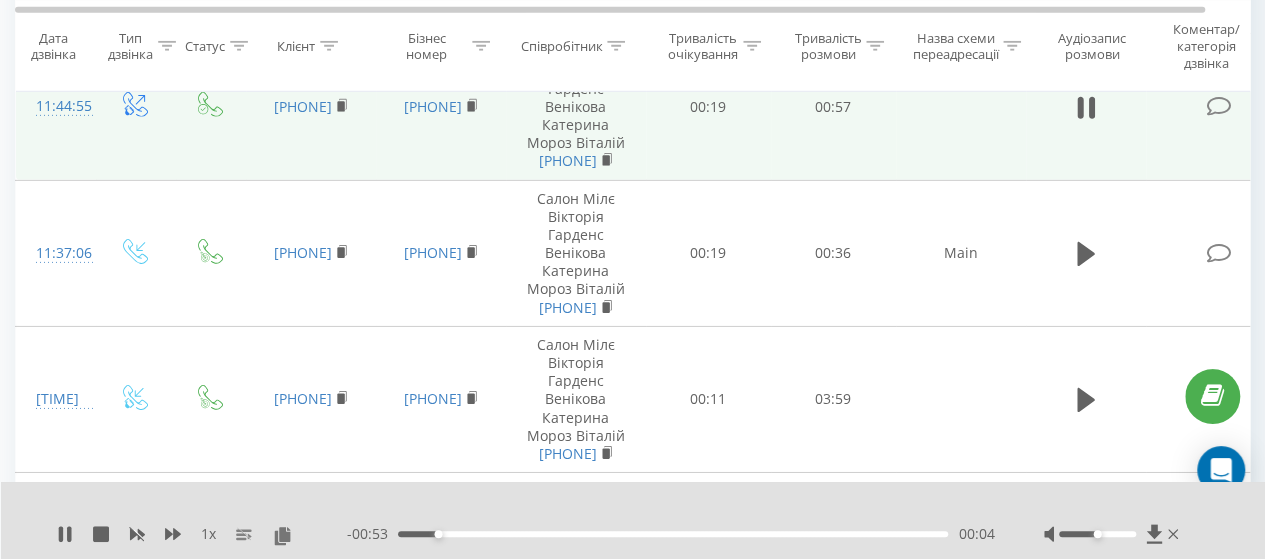 click at bounding box center (1086, -39) 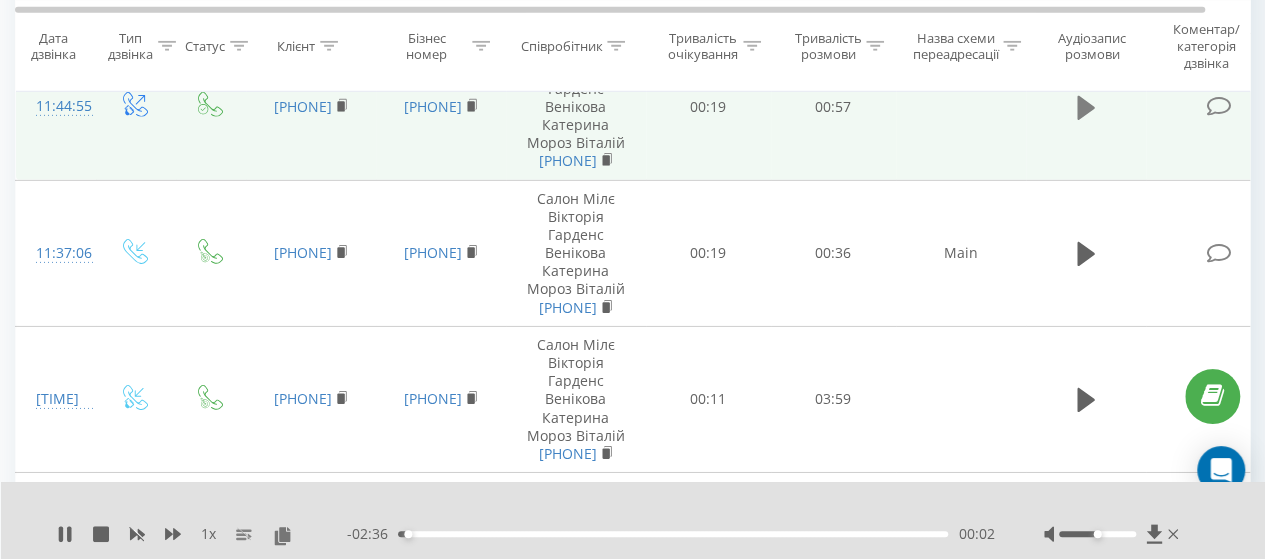 click 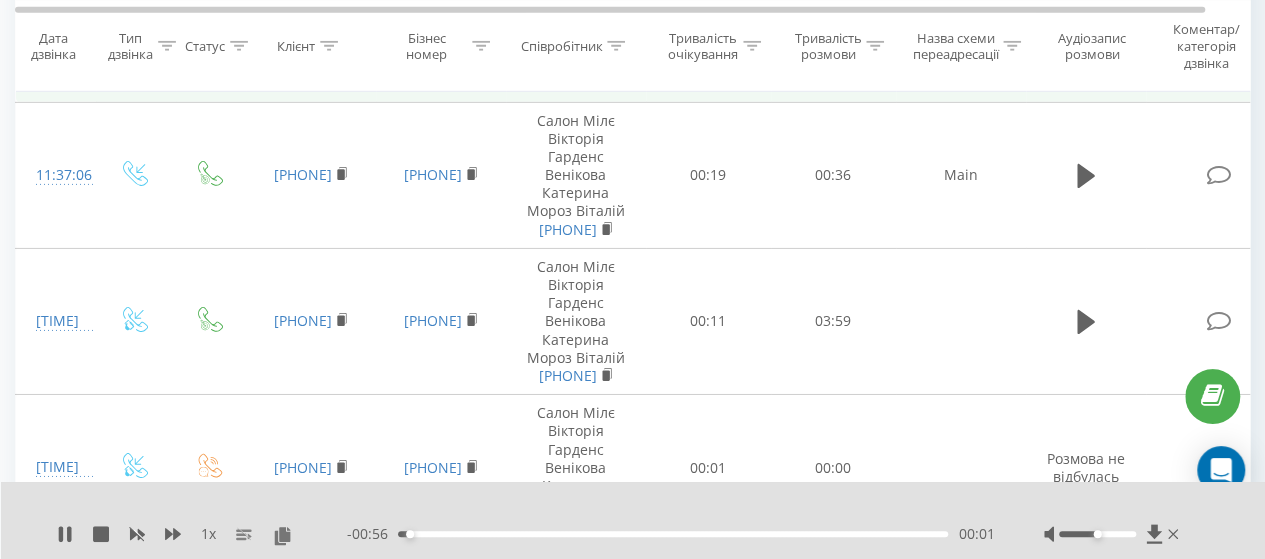 scroll, scrollTop: 3212, scrollLeft: 0, axis: vertical 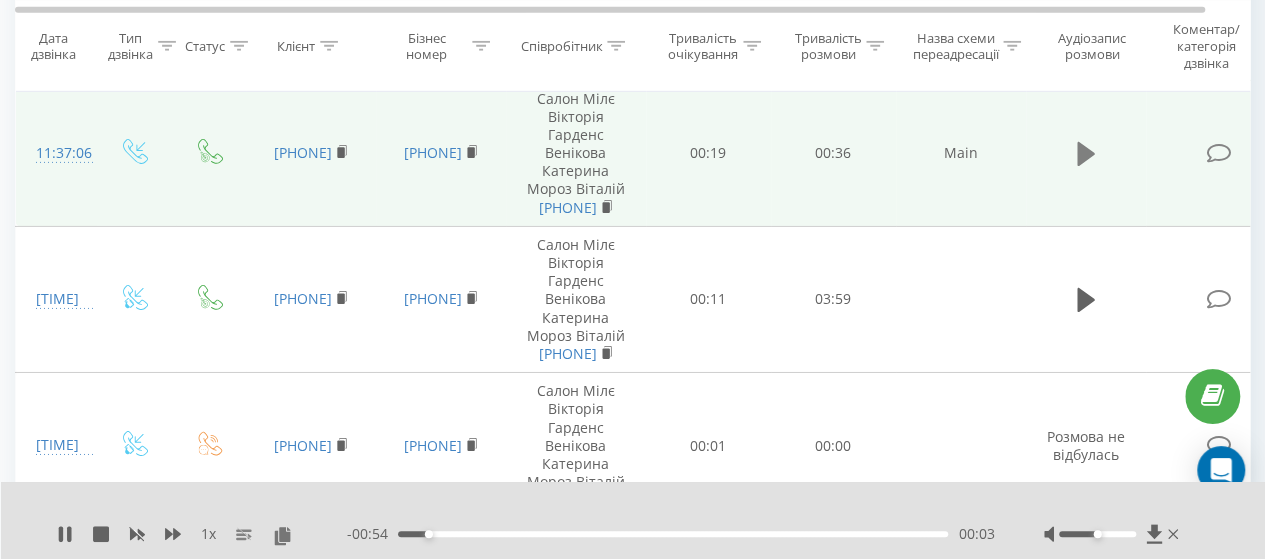 click 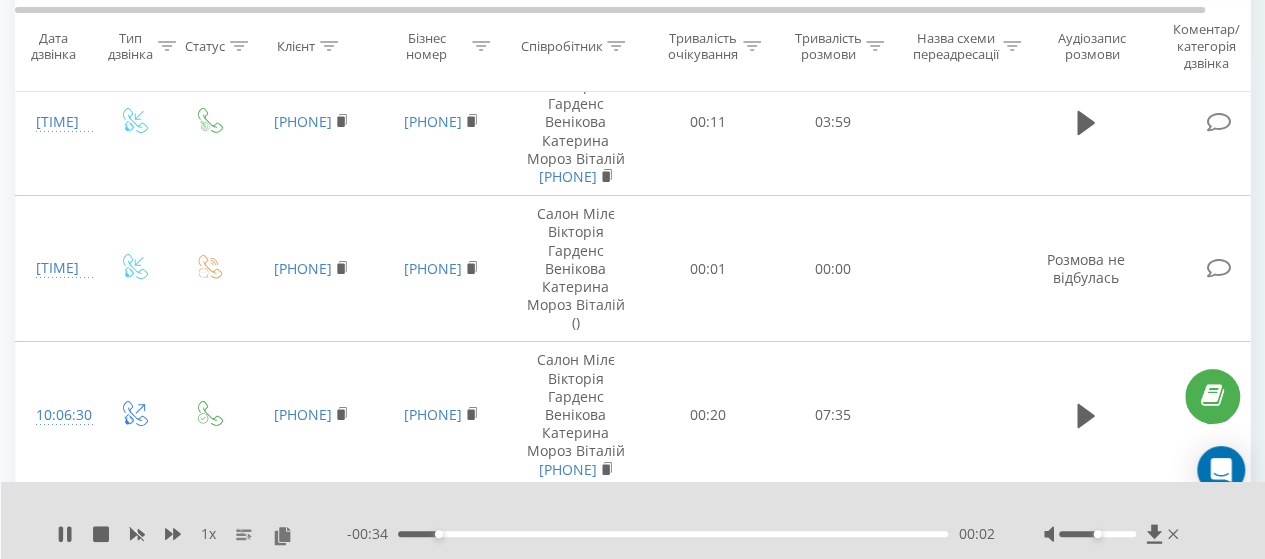 scroll, scrollTop: 3412, scrollLeft: 0, axis: vertical 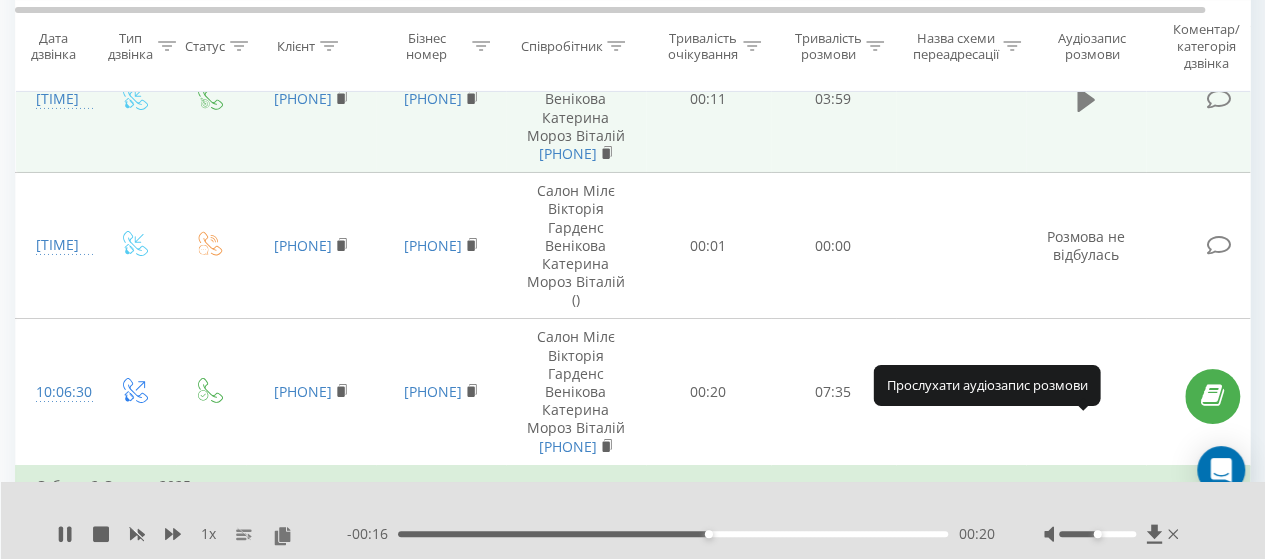click at bounding box center [1086, 100] 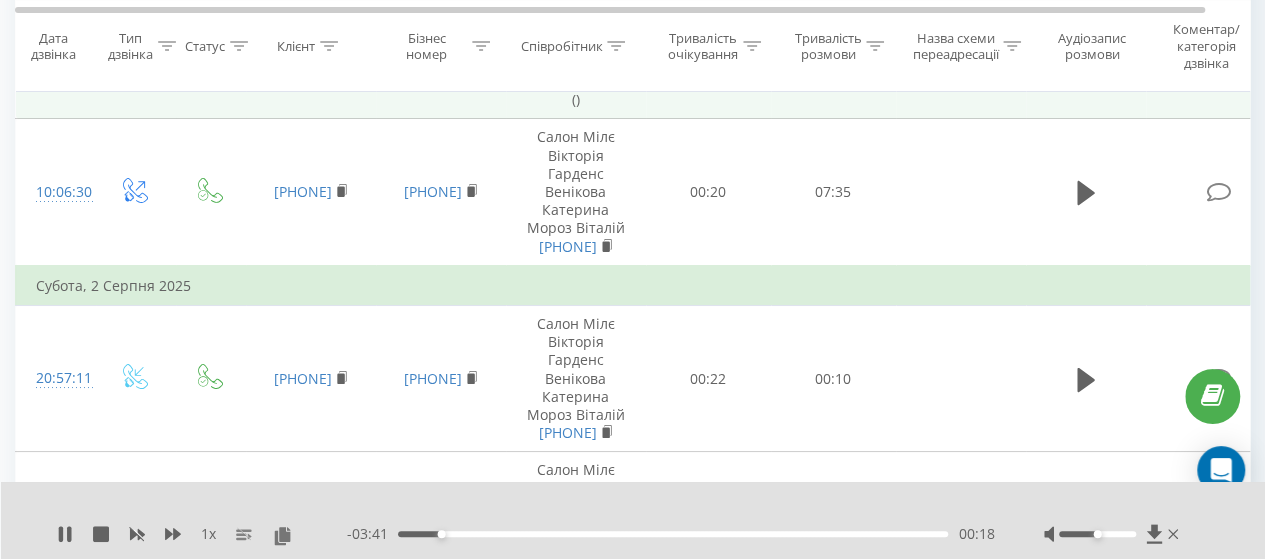 scroll, scrollTop: 3712, scrollLeft: 0, axis: vertical 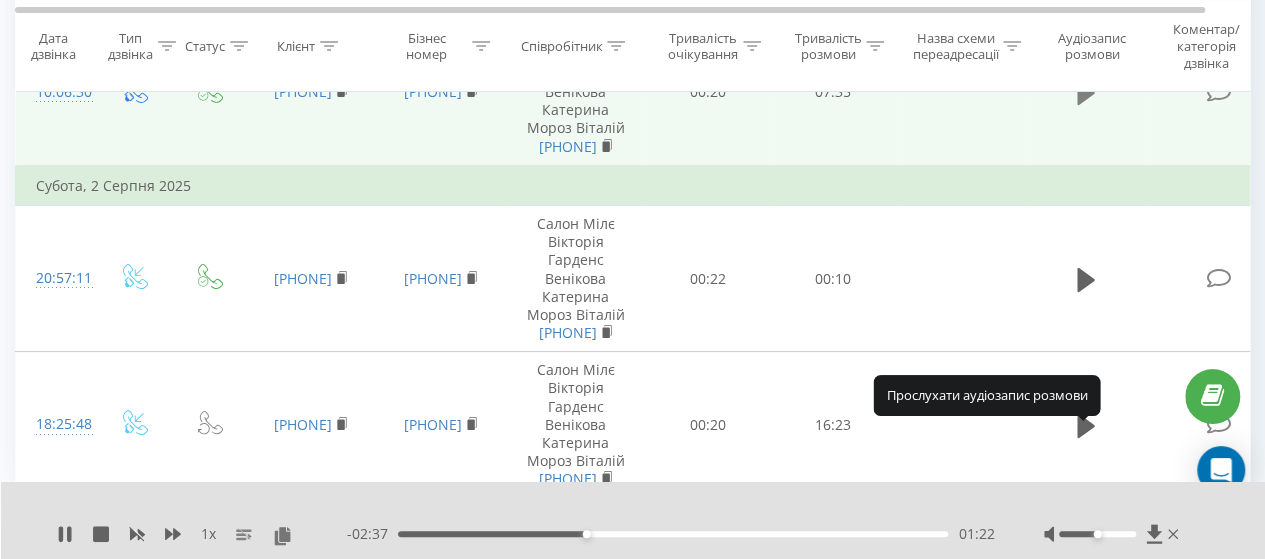 drag, startPoint x: 1078, startPoint y: 437, endPoint x: 1076, endPoint y: 451, distance: 14.142136 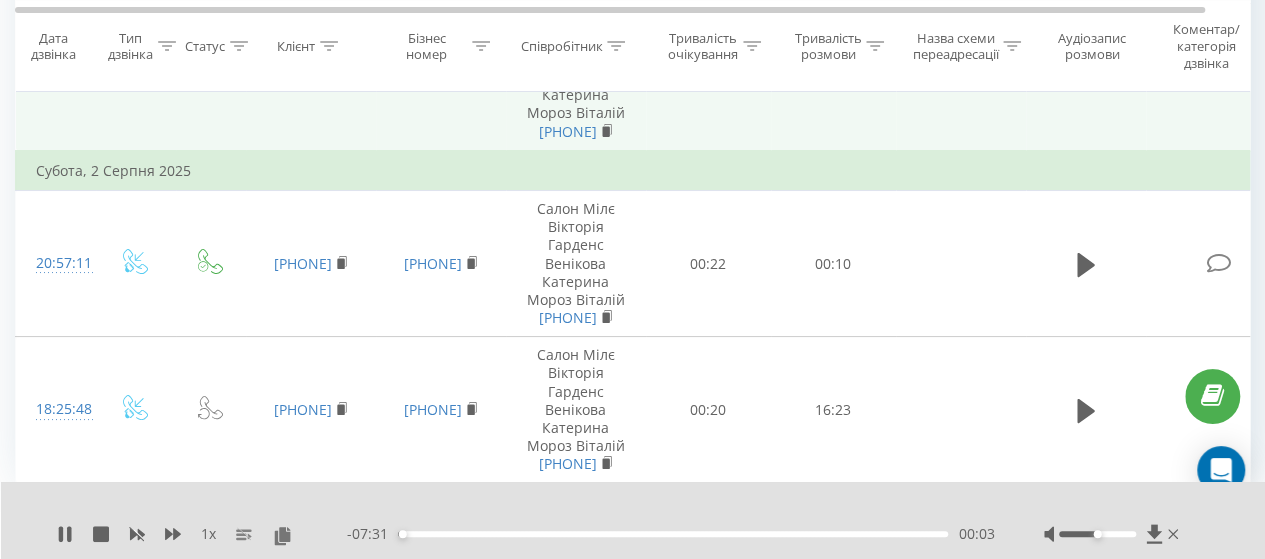 scroll, scrollTop: 3912, scrollLeft: 0, axis: vertical 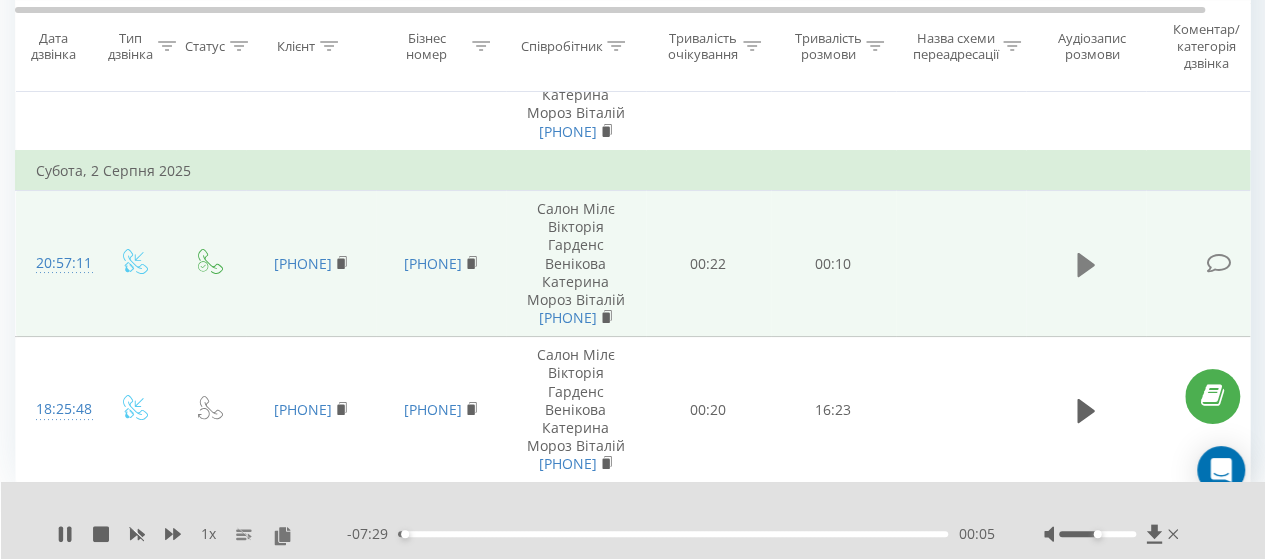 click at bounding box center (1086, 265) 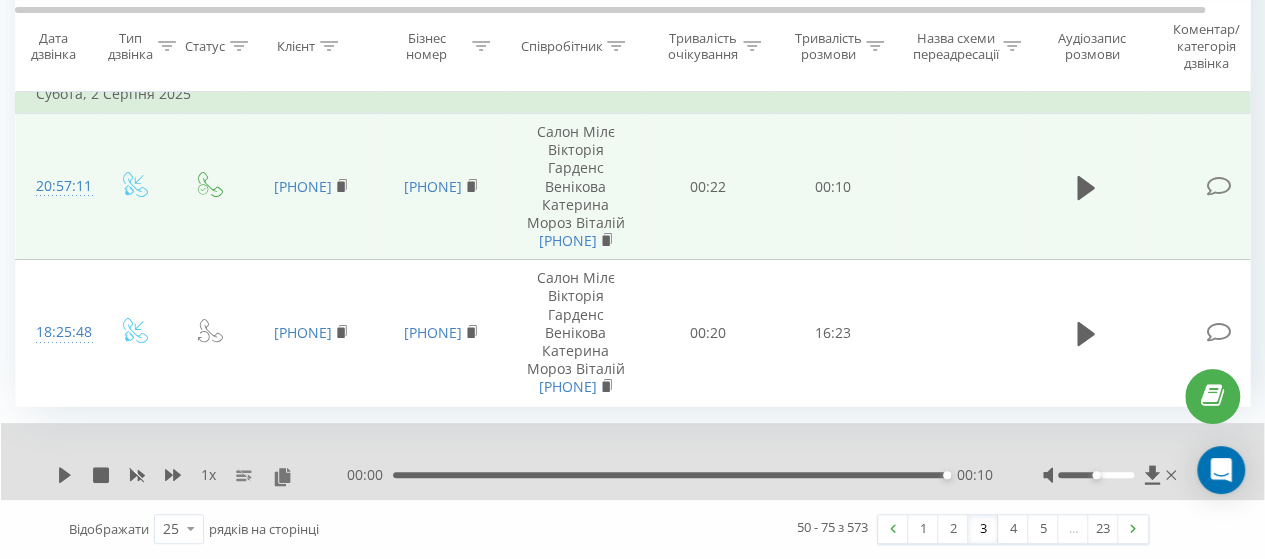 scroll, scrollTop: 4112, scrollLeft: 0, axis: vertical 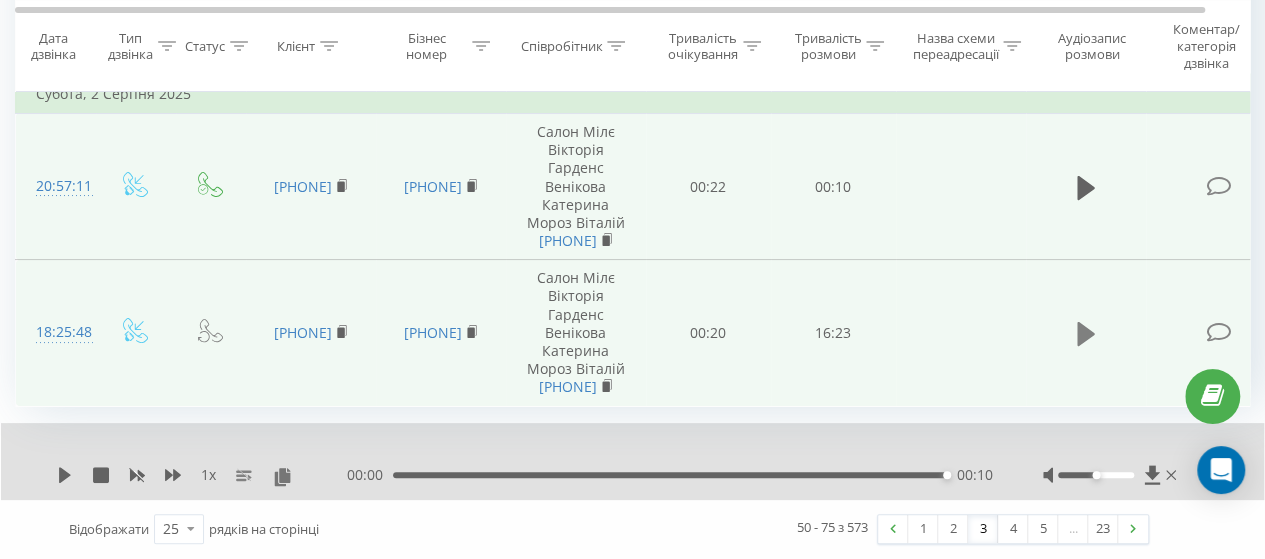 click at bounding box center [1086, 334] 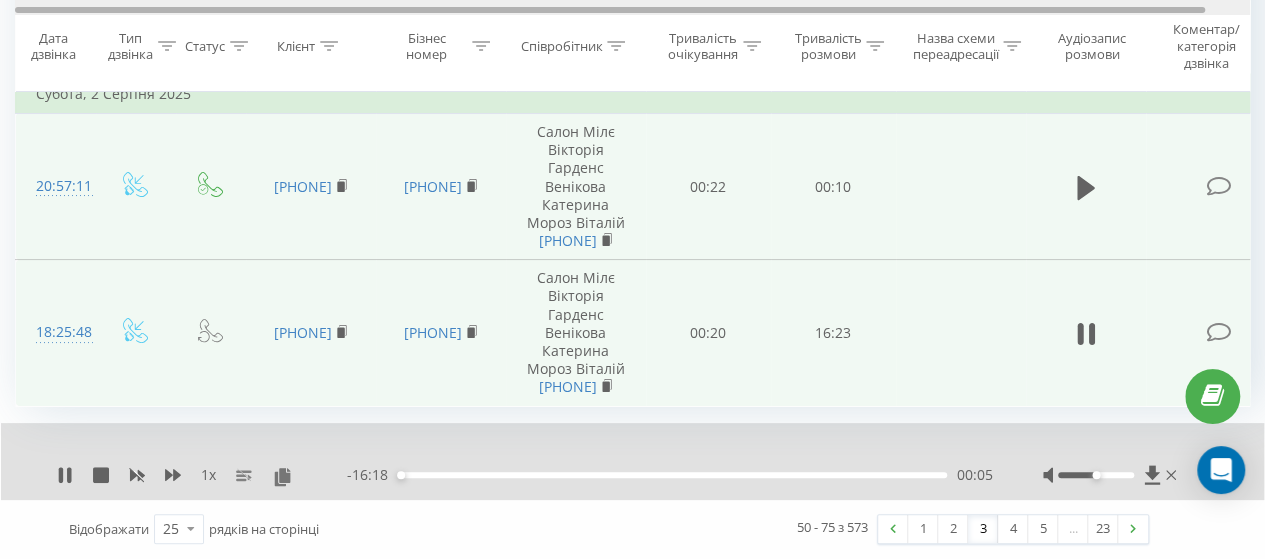 scroll, scrollTop: 0, scrollLeft: 46, axis: horizontal 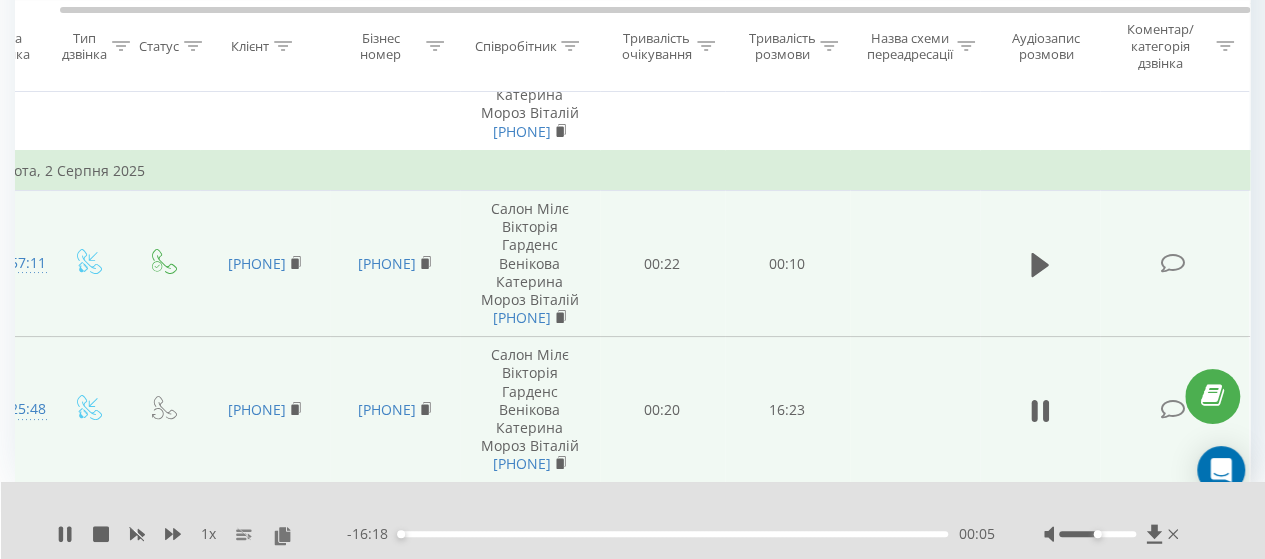 drag, startPoint x: 1190, startPoint y: 13, endPoint x: 1277, endPoint y: 10, distance: 87.05171 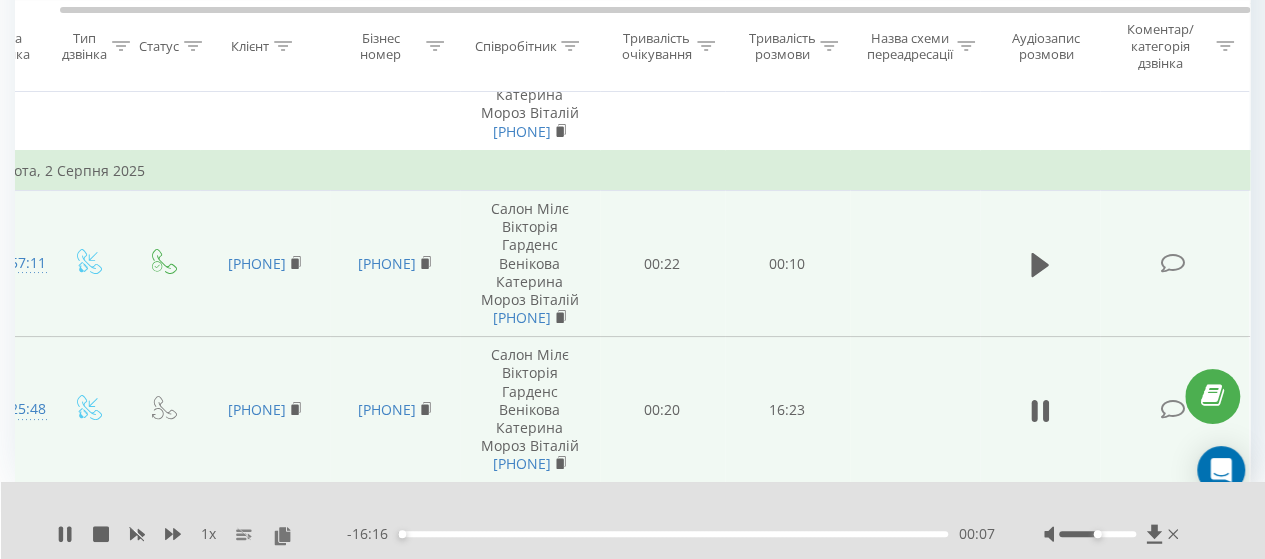 click on "00:10" at bounding box center [787, 263] 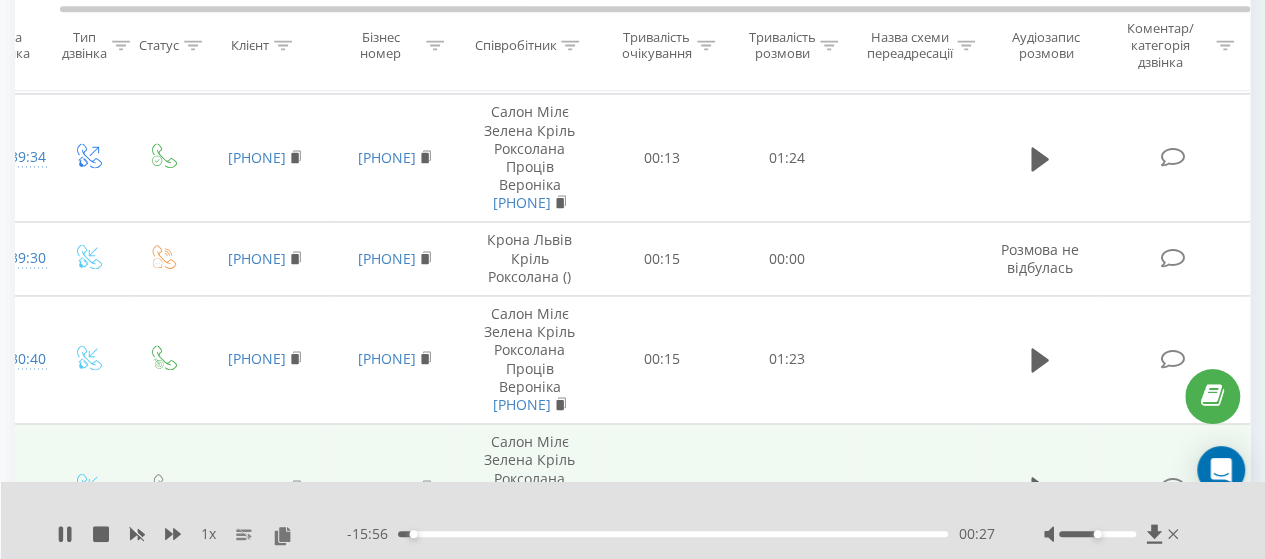 scroll, scrollTop: 1395, scrollLeft: 0, axis: vertical 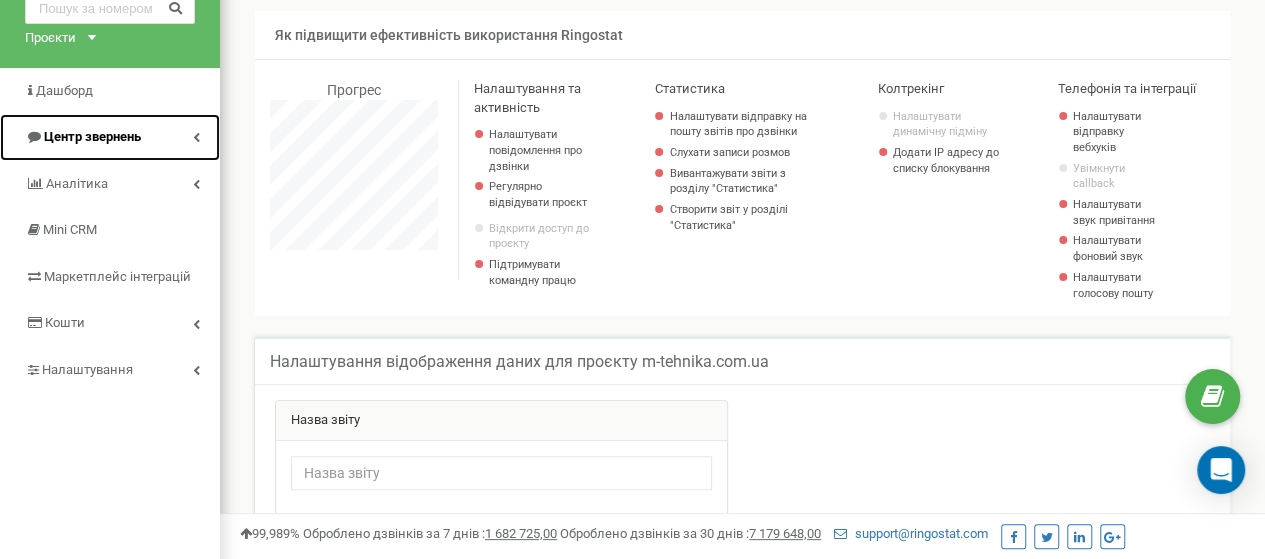 click on "Центр звернень" at bounding box center [92, 136] 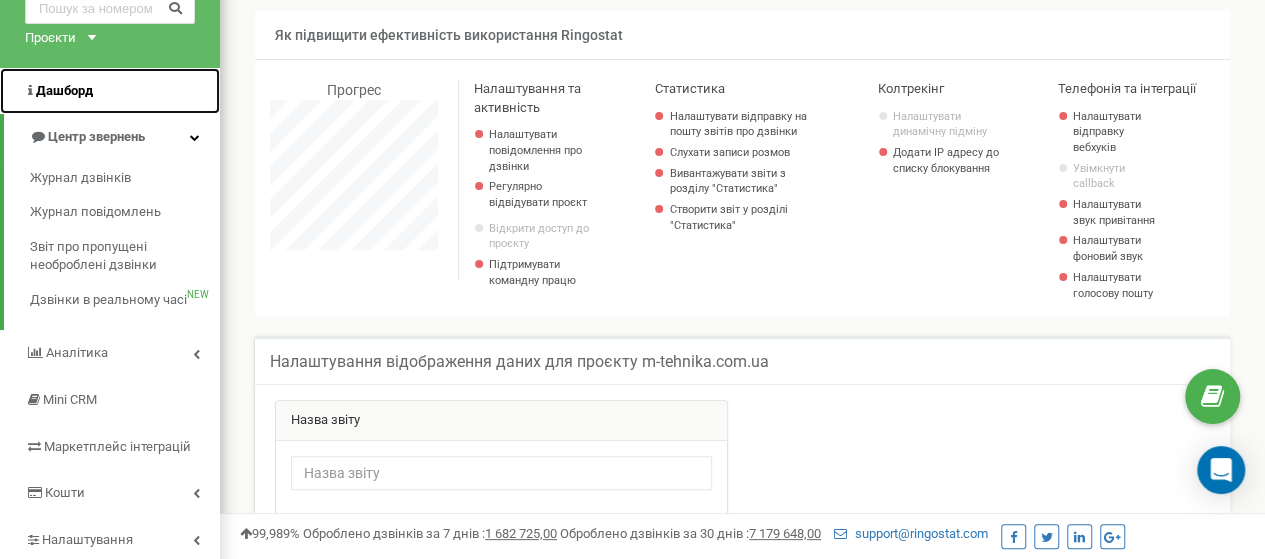 click on "Дашборд" at bounding box center (64, 90) 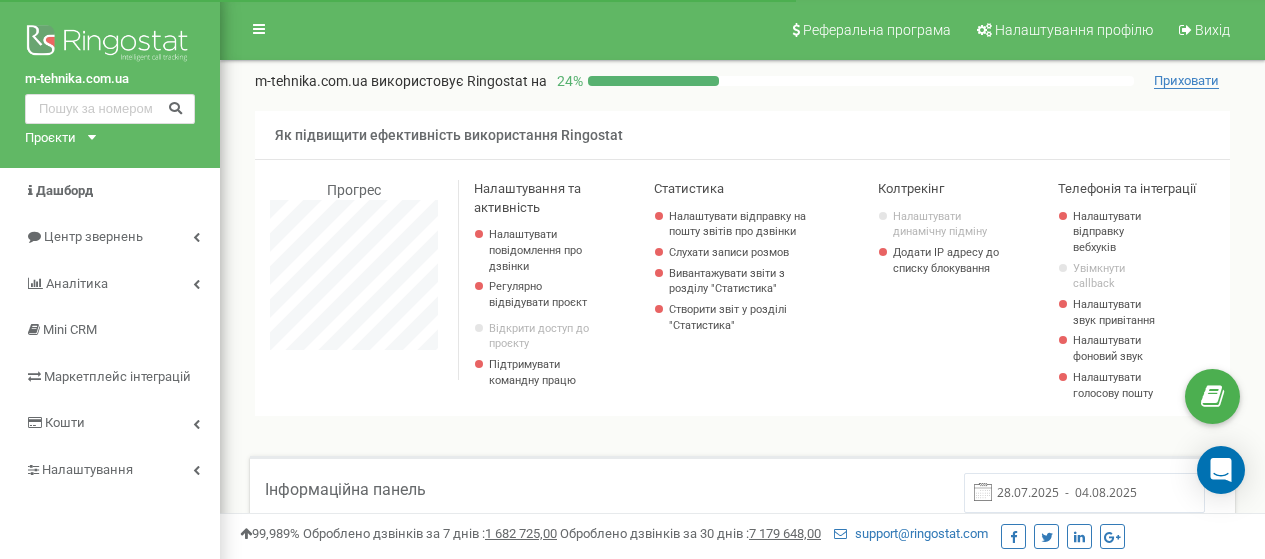 scroll, scrollTop: 500, scrollLeft: 0, axis: vertical 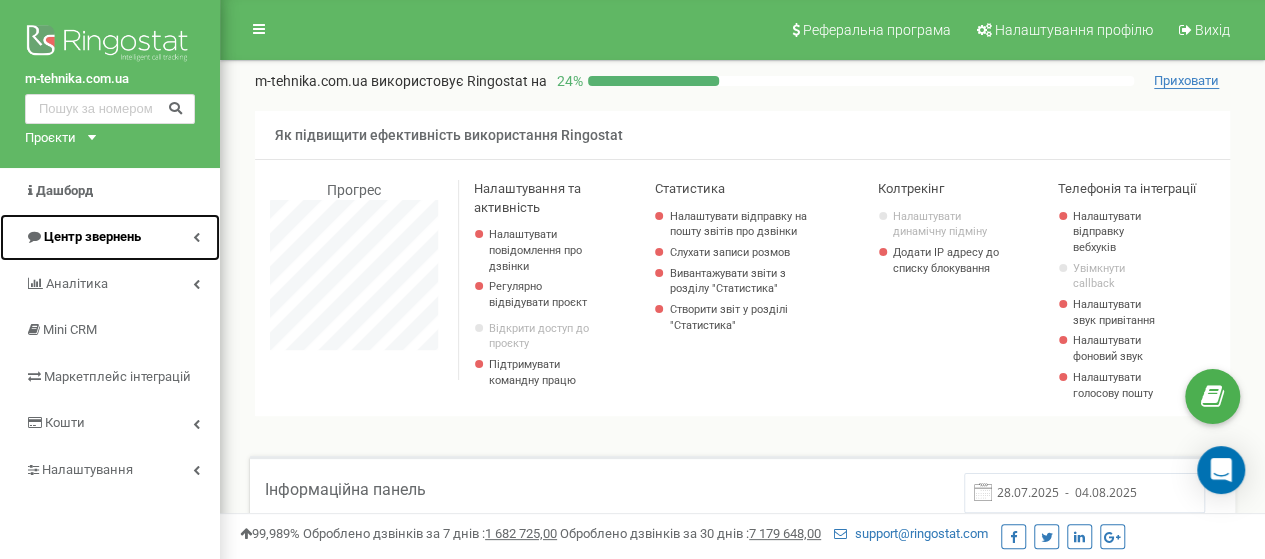 click on "Центр звернень" at bounding box center (92, 236) 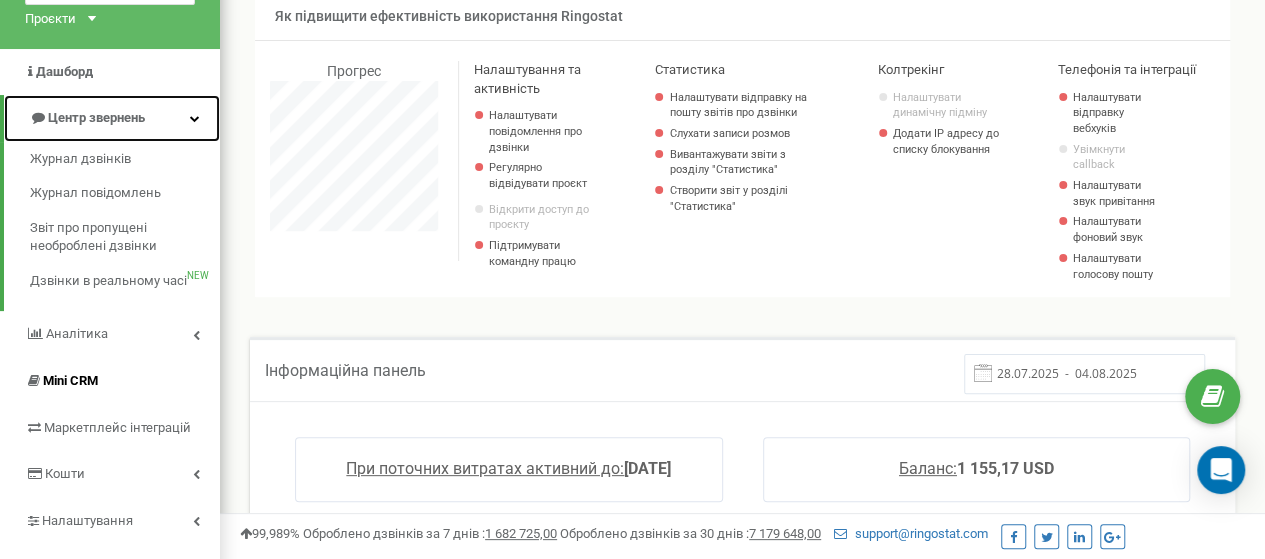 scroll, scrollTop: 0, scrollLeft: 0, axis: both 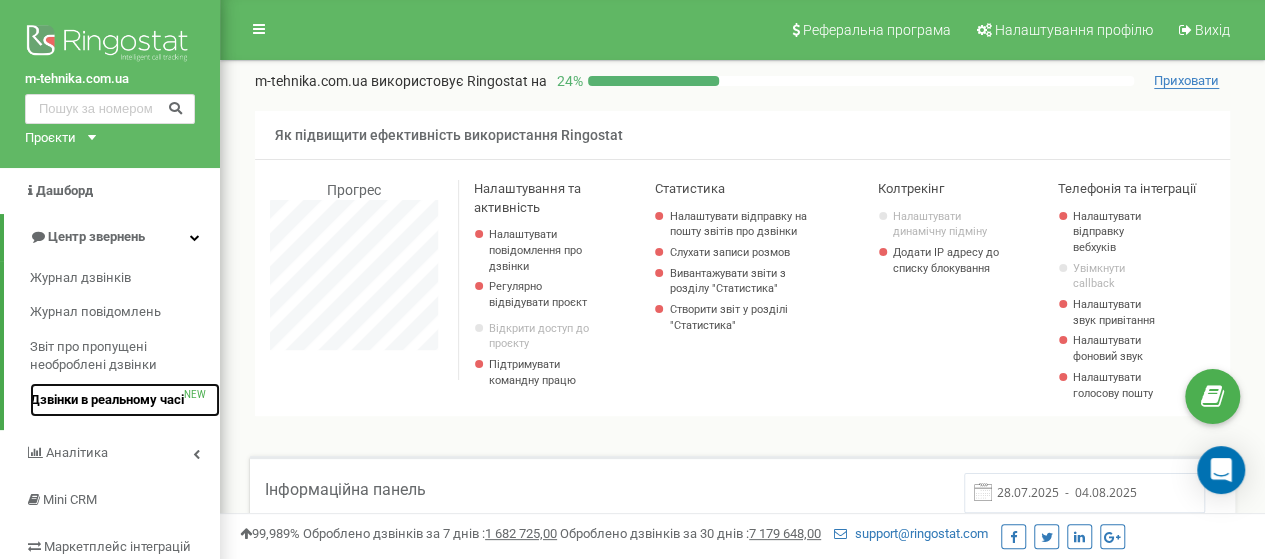 click on "Дзвінки в реальному часі" at bounding box center (107, 400) 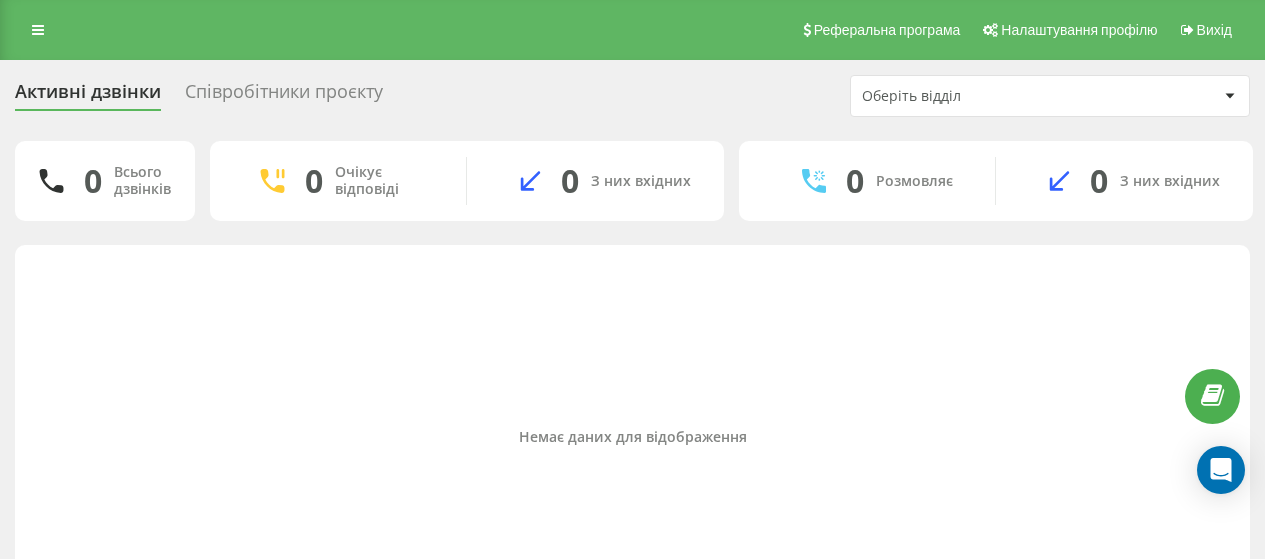 scroll, scrollTop: 0, scrollLeft: 0, axis: both 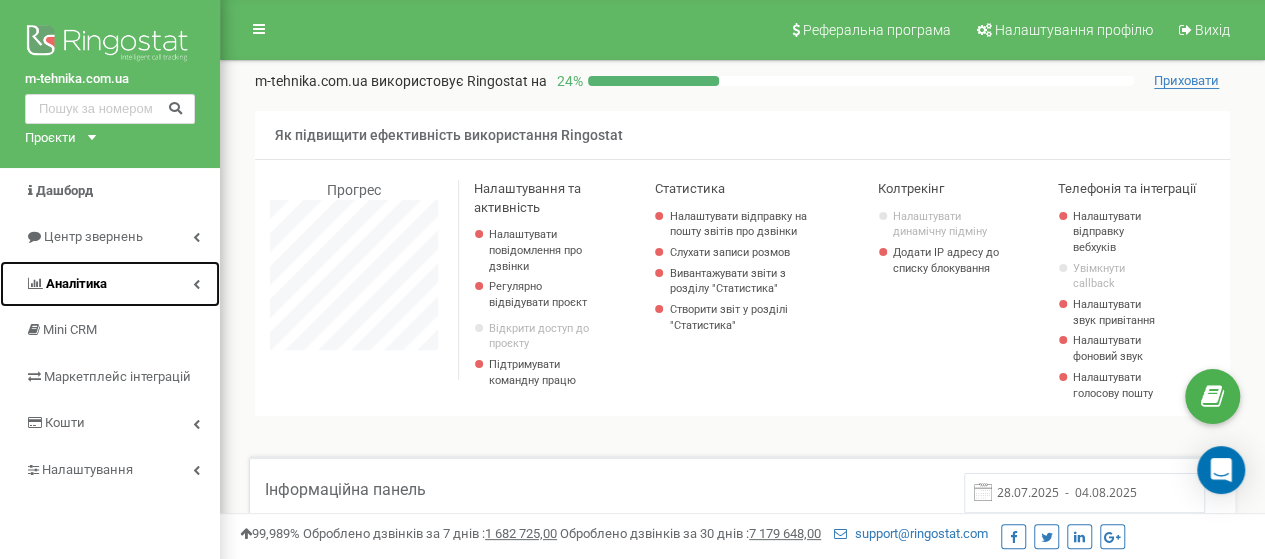 click on "Аналiтика" at bounding box center [76, 283] 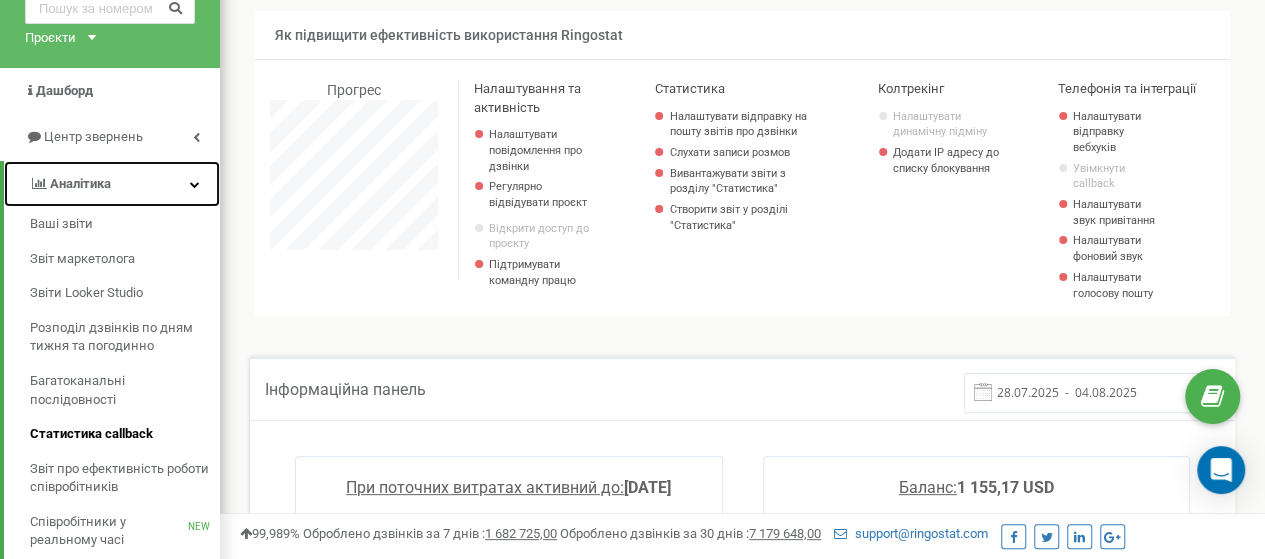 scroll, scrollTop: 200, scrollLeft: 0, axis: vertical 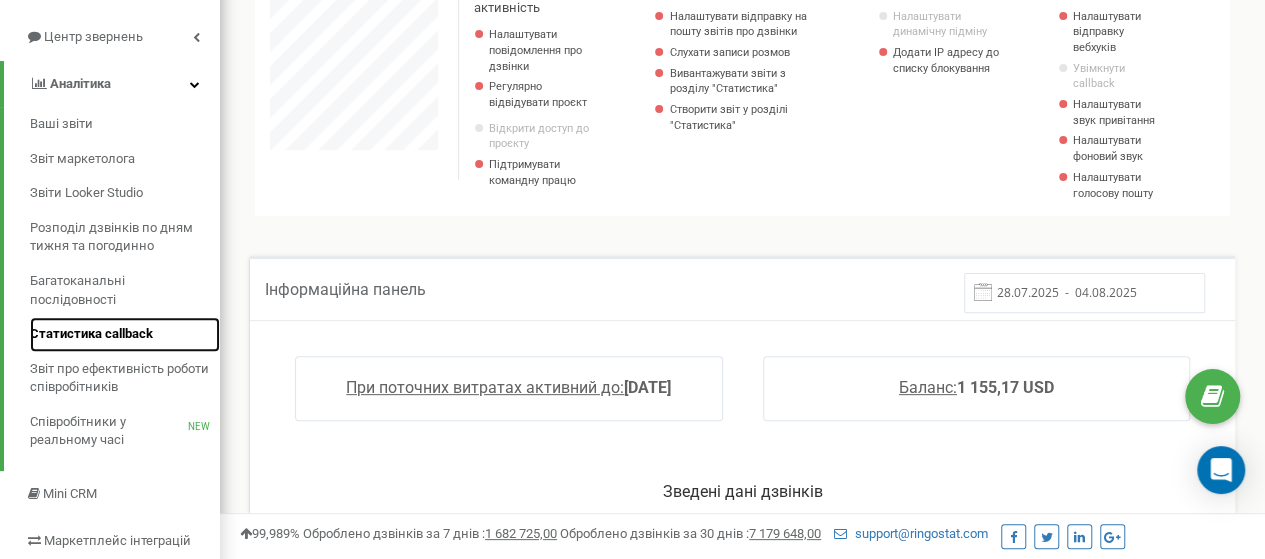 click on "Статистика callback" at bounding box center [91, 334] 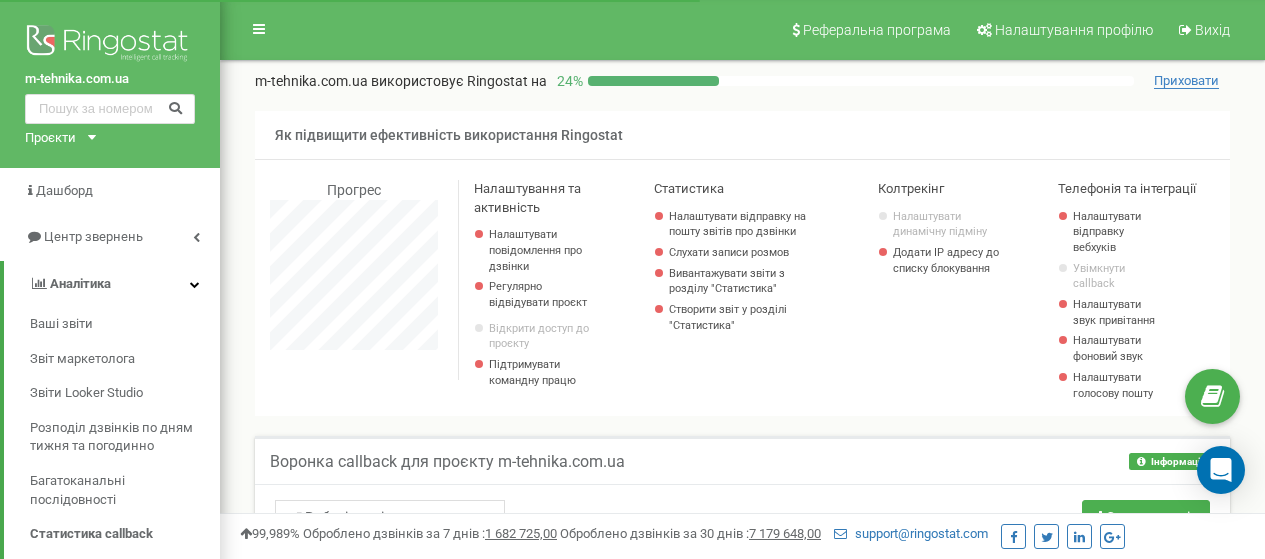 scroll, scrollTop: 0, scrollLeft: 0, axis: both 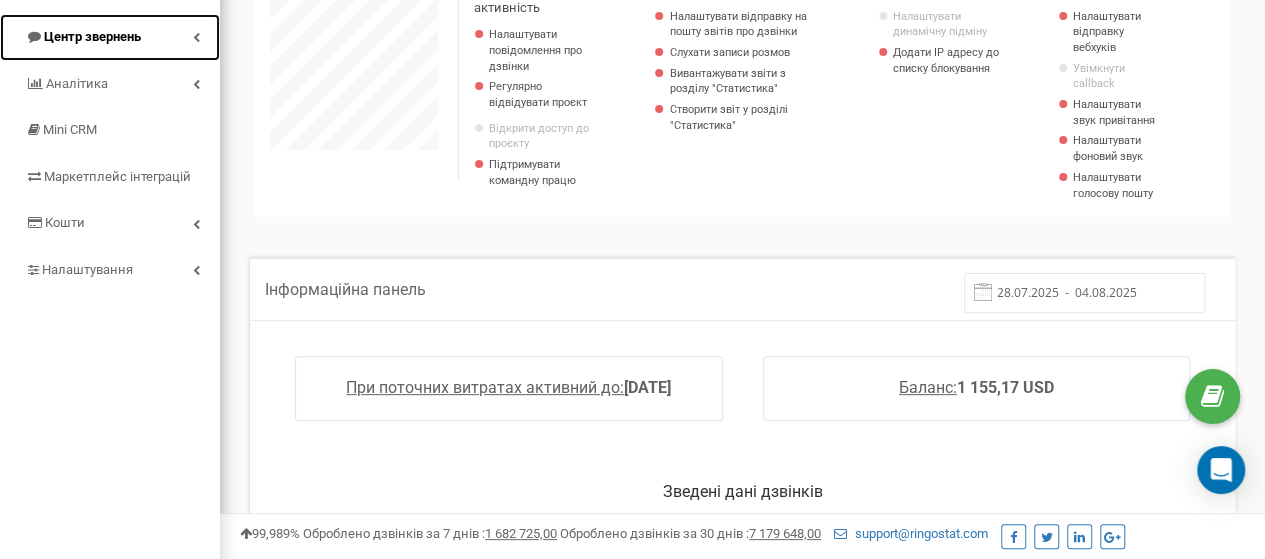 click on "Центр звернень" at bounding box center (92, 36) 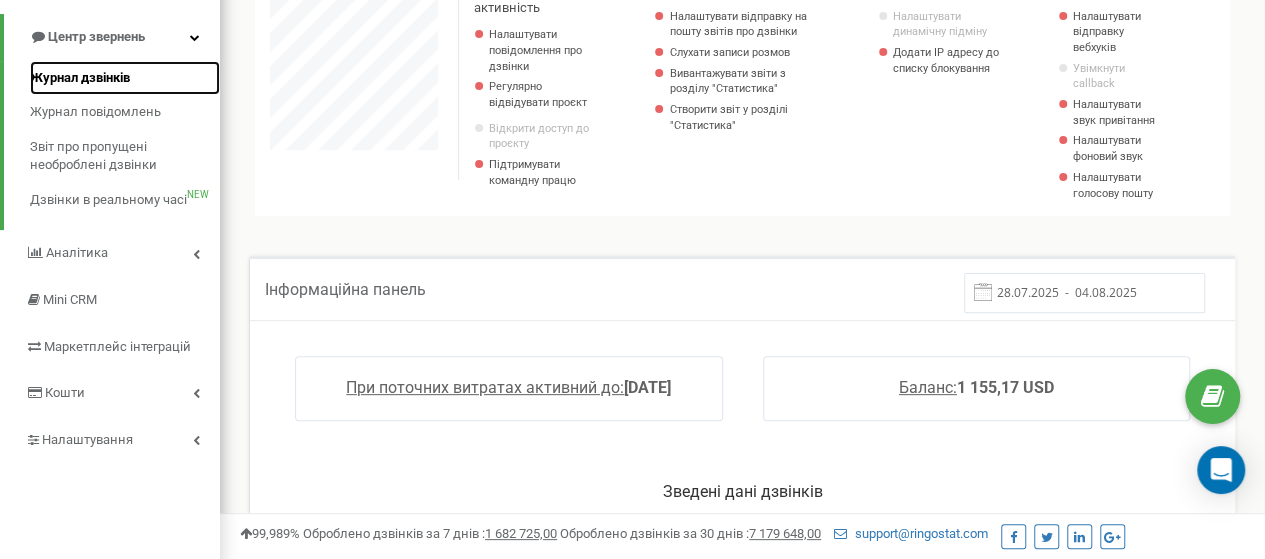 click on "Журнал дзвінків" at bounding box center [80, 78] 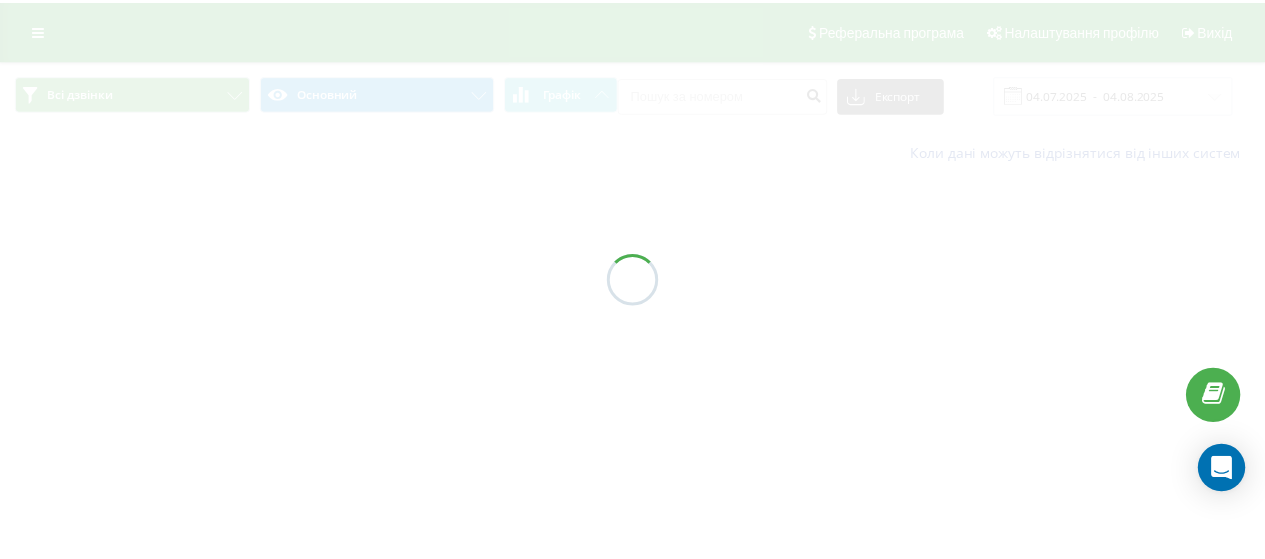 scroll, scrollTop: 0, scrollLeft: 0, axis: both 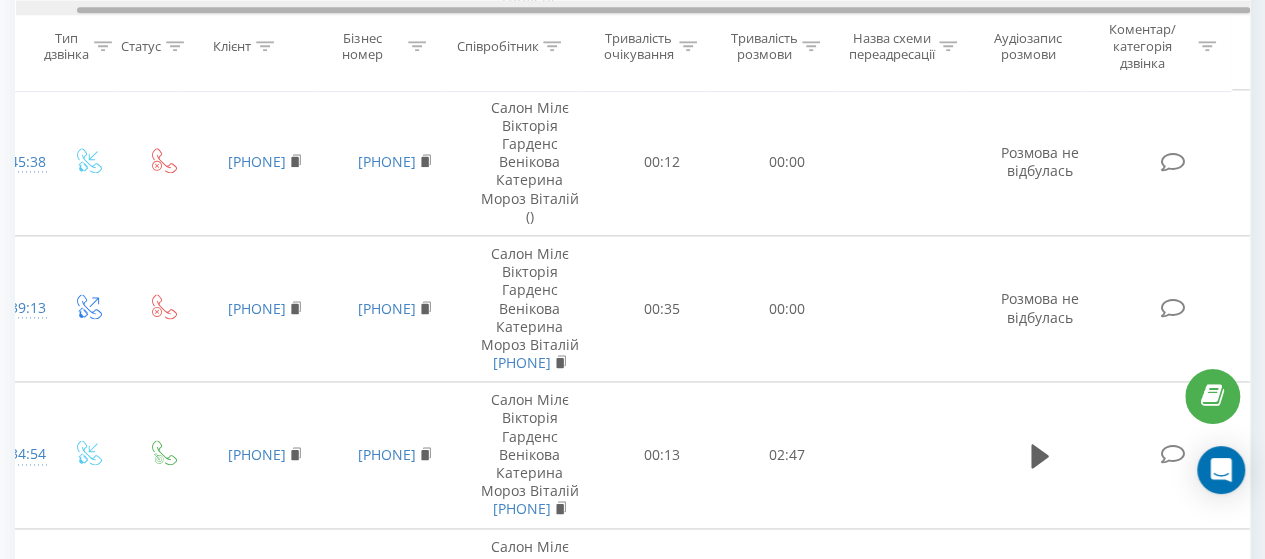drag, startPoint x: 1136, startPoint y: 8, endPoint x: 1276, endPoint y: 11, distance: 140.03214 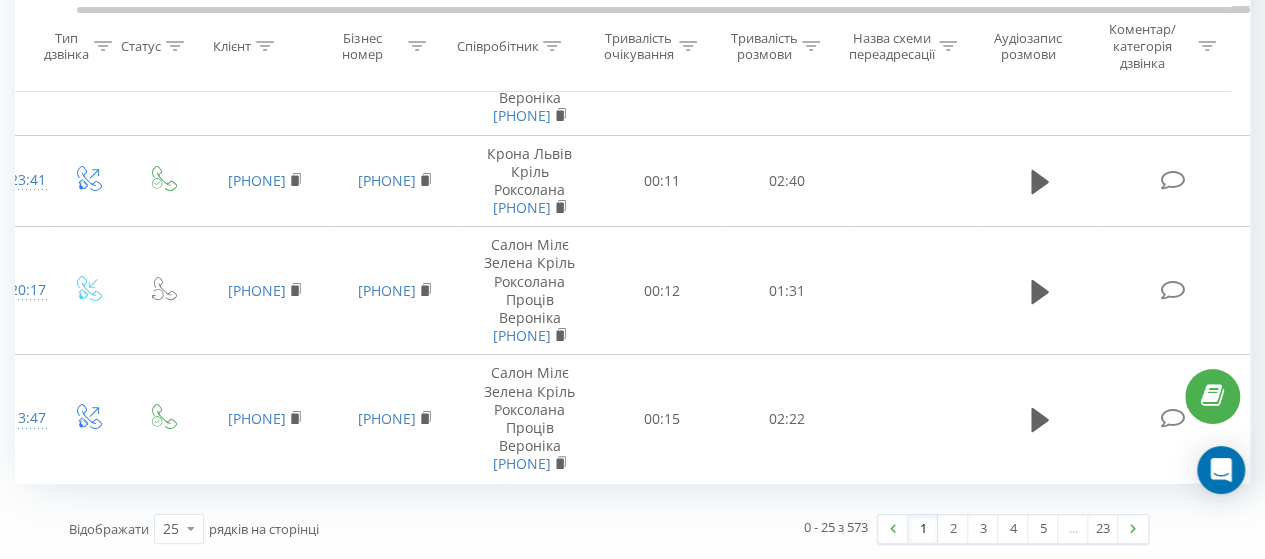 scroll, scrollTop: 4144, scrollLeft: 0, axis: vertical 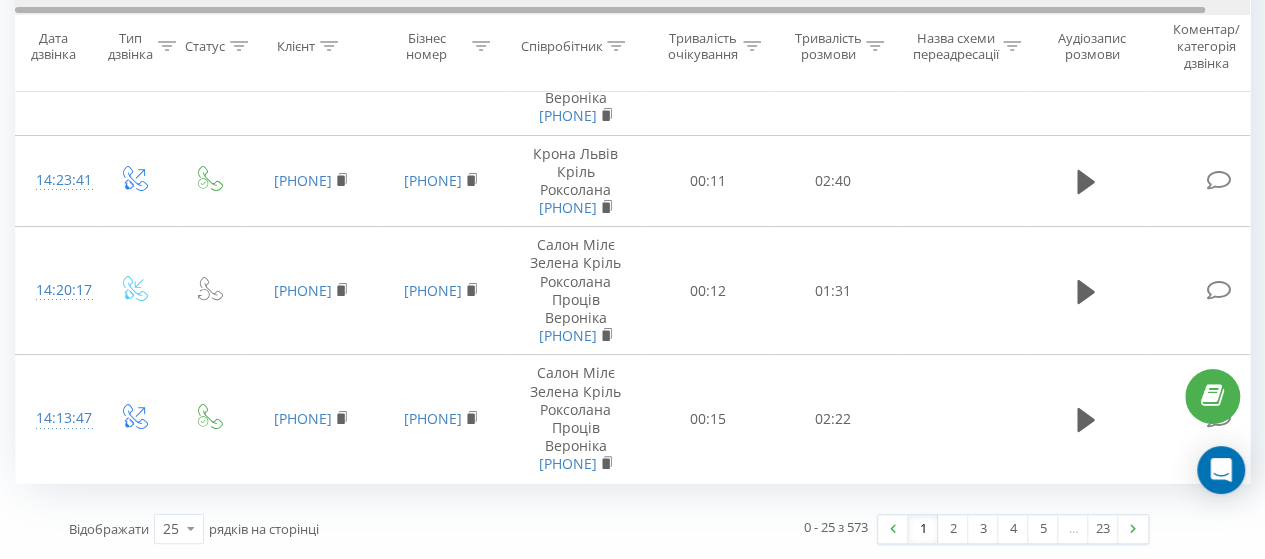 drag, startPoint x: 93, startPoint y: 11, endPoint x: 0, endPoint y: 5, distance: 93.193344 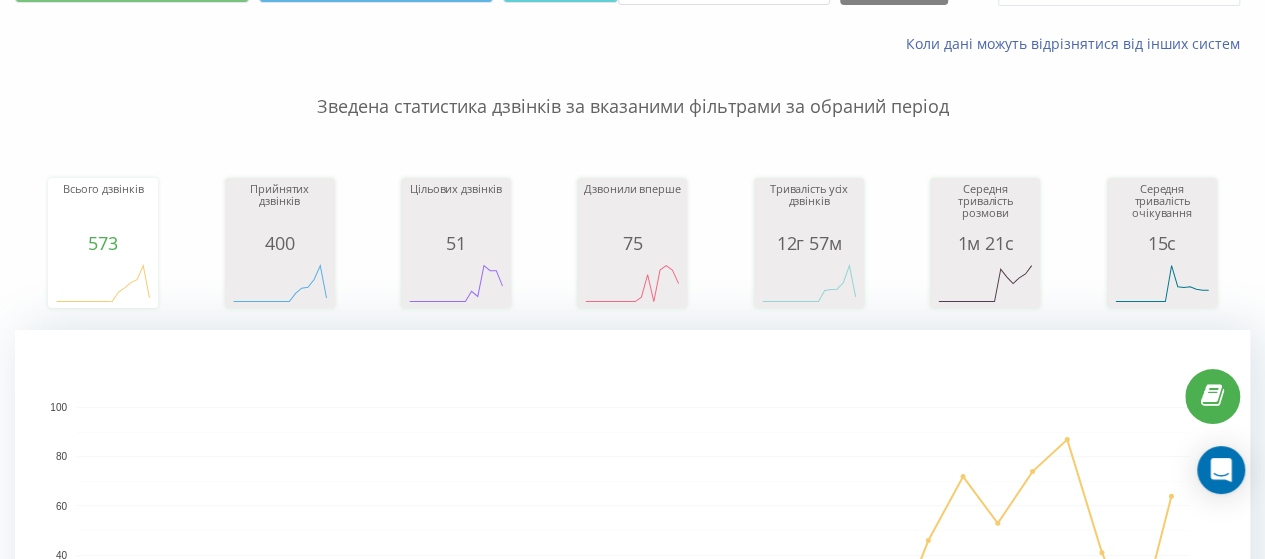 scroll, scrollTop: 0, scrollLeft: 0, axis: both 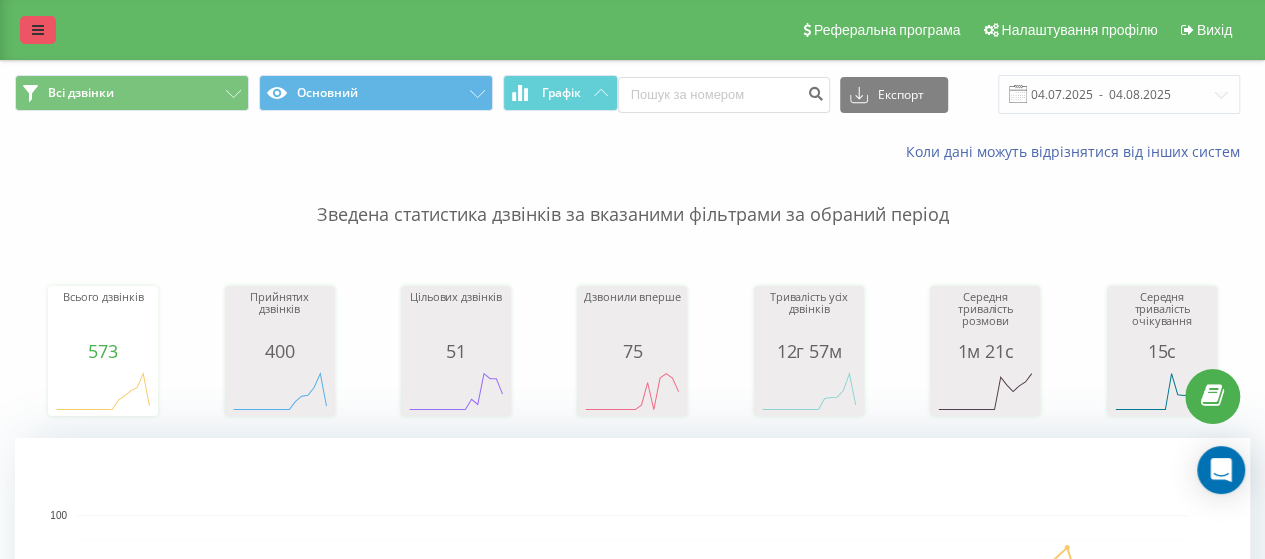 drag, startPoint x: 54, startPoint y: 15, endPoint x: 44, endPoint y: 20, distance: 11.18034 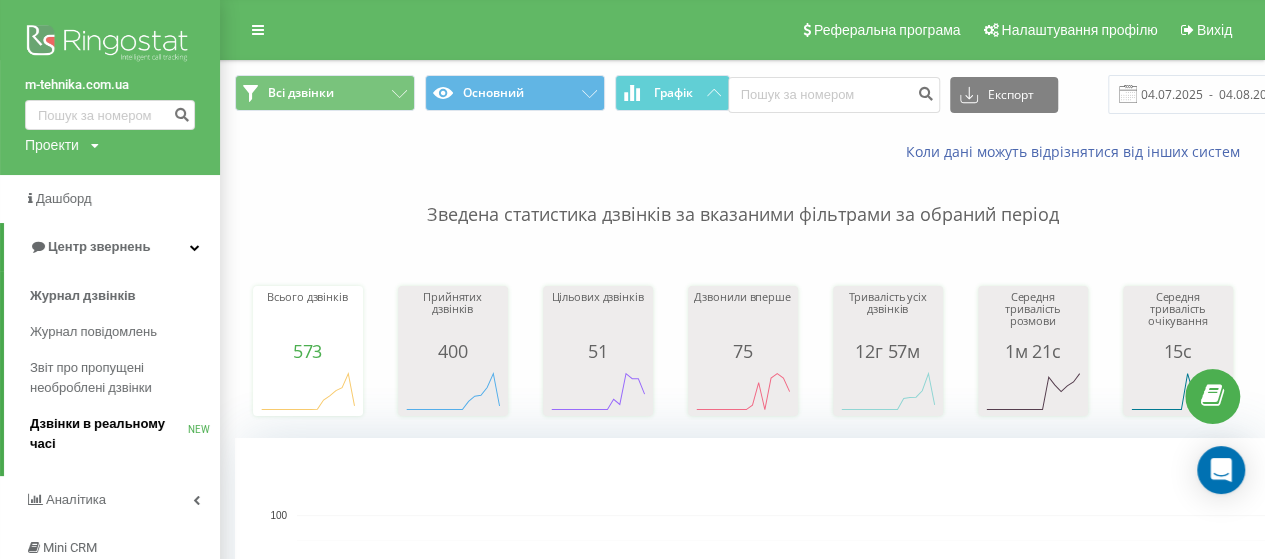 scroll, scrollTop: 100, scrollLeft: 0, axis: vertical 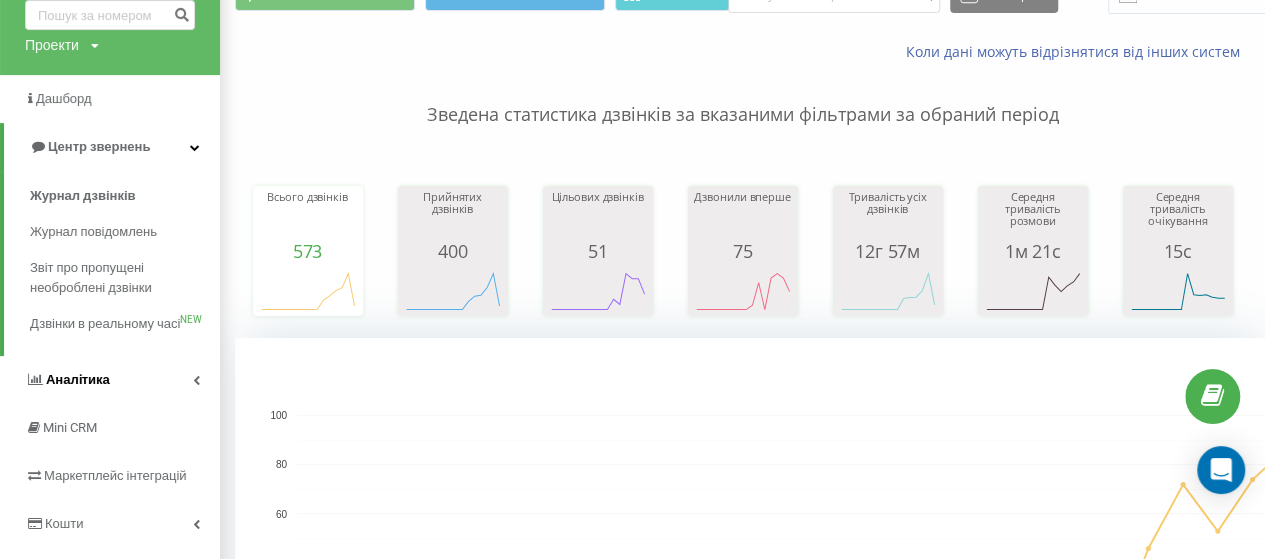 click on "Аналiтика" at bounding box center [110, 380] 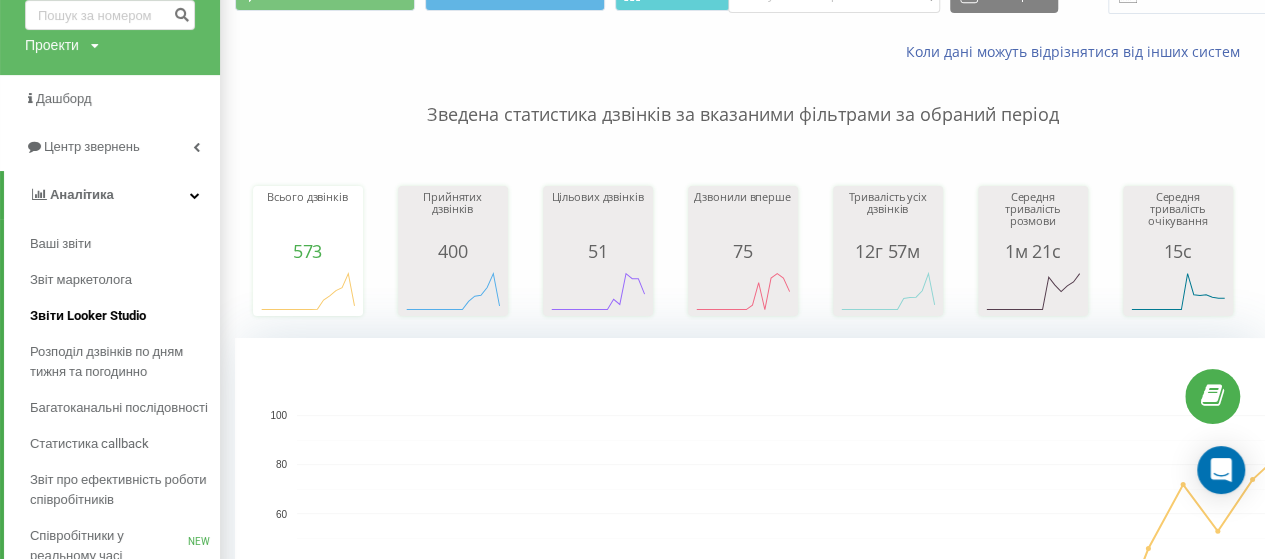click on "Звіти Looker Studio" at bounding box center (88, 316) 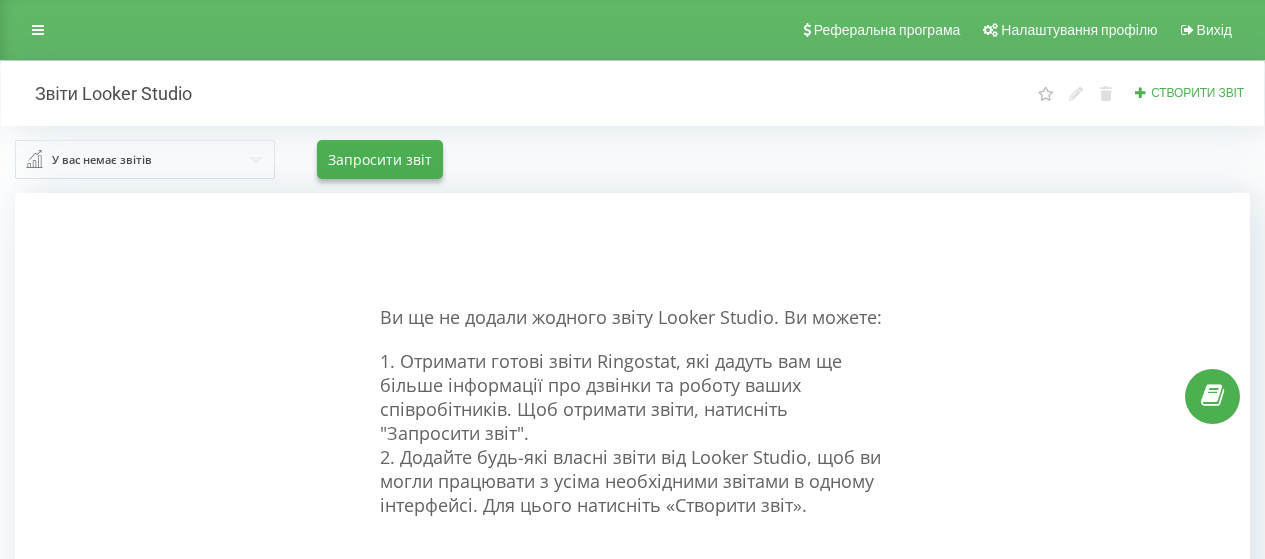 scroll, scrollTop: 208, scrollLeft: 0, axis: vertical 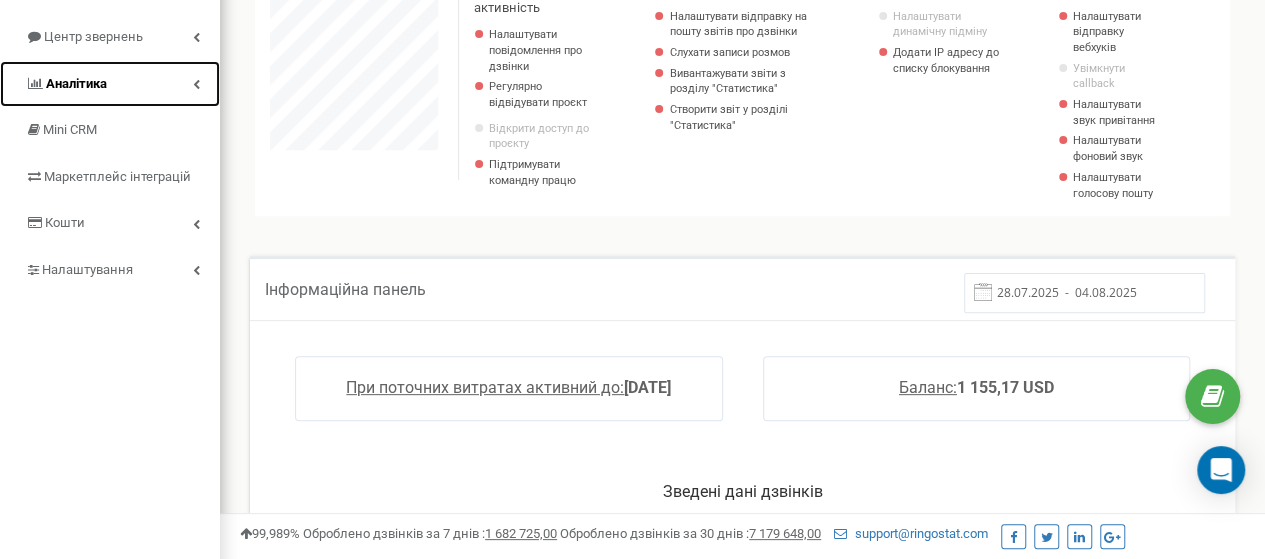 click on "Аналiтика" at bounding box center [76, 83] 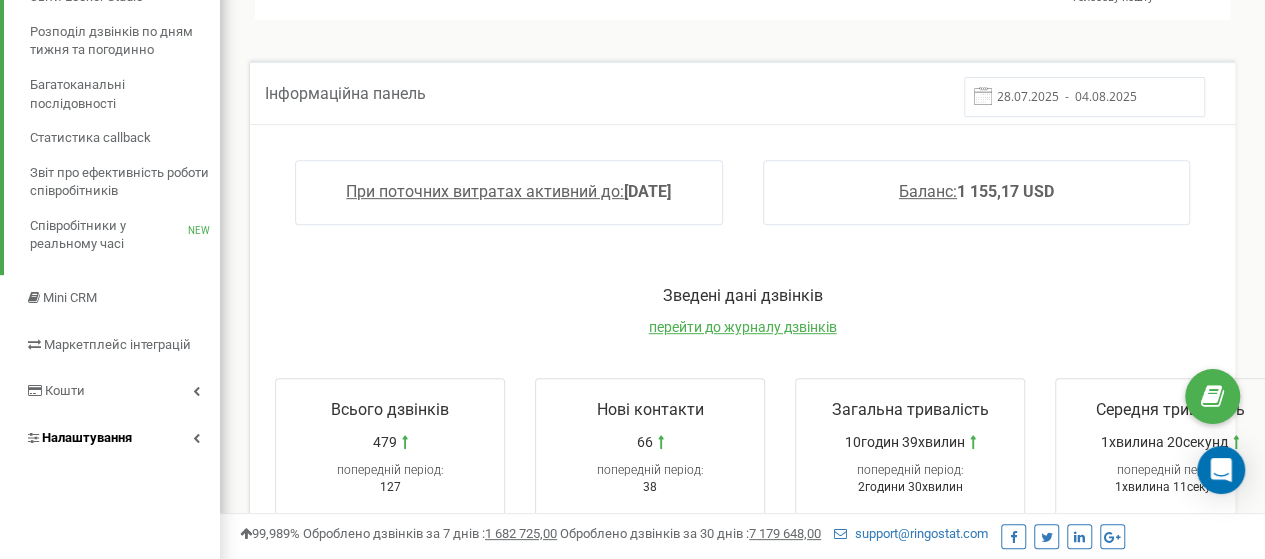 scroll, scrollTop: 400, scrollLeft: 0, axis: vertical 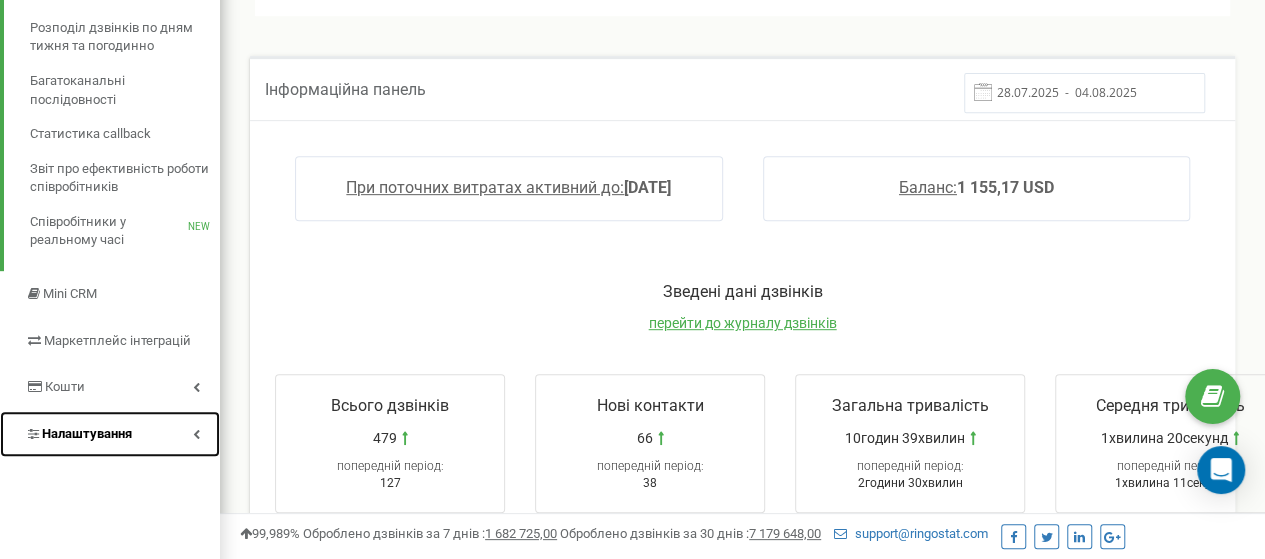 click on "Налаштування" at bounding box center [87, 433] 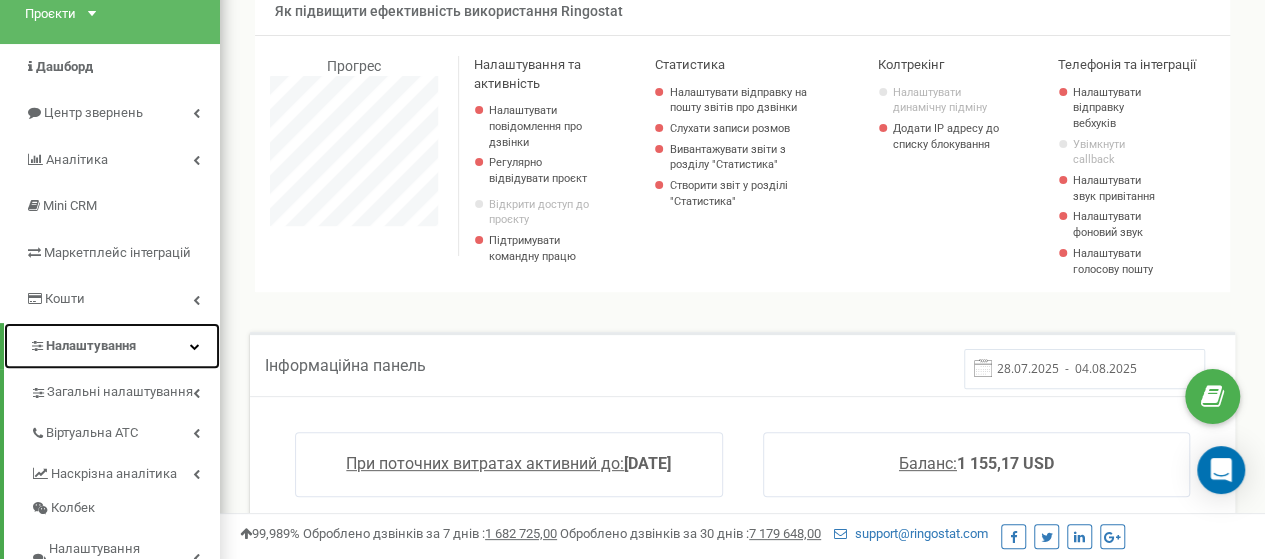 scroll, scrollTop: 13, scrollLeft: 0, axis: vertical 